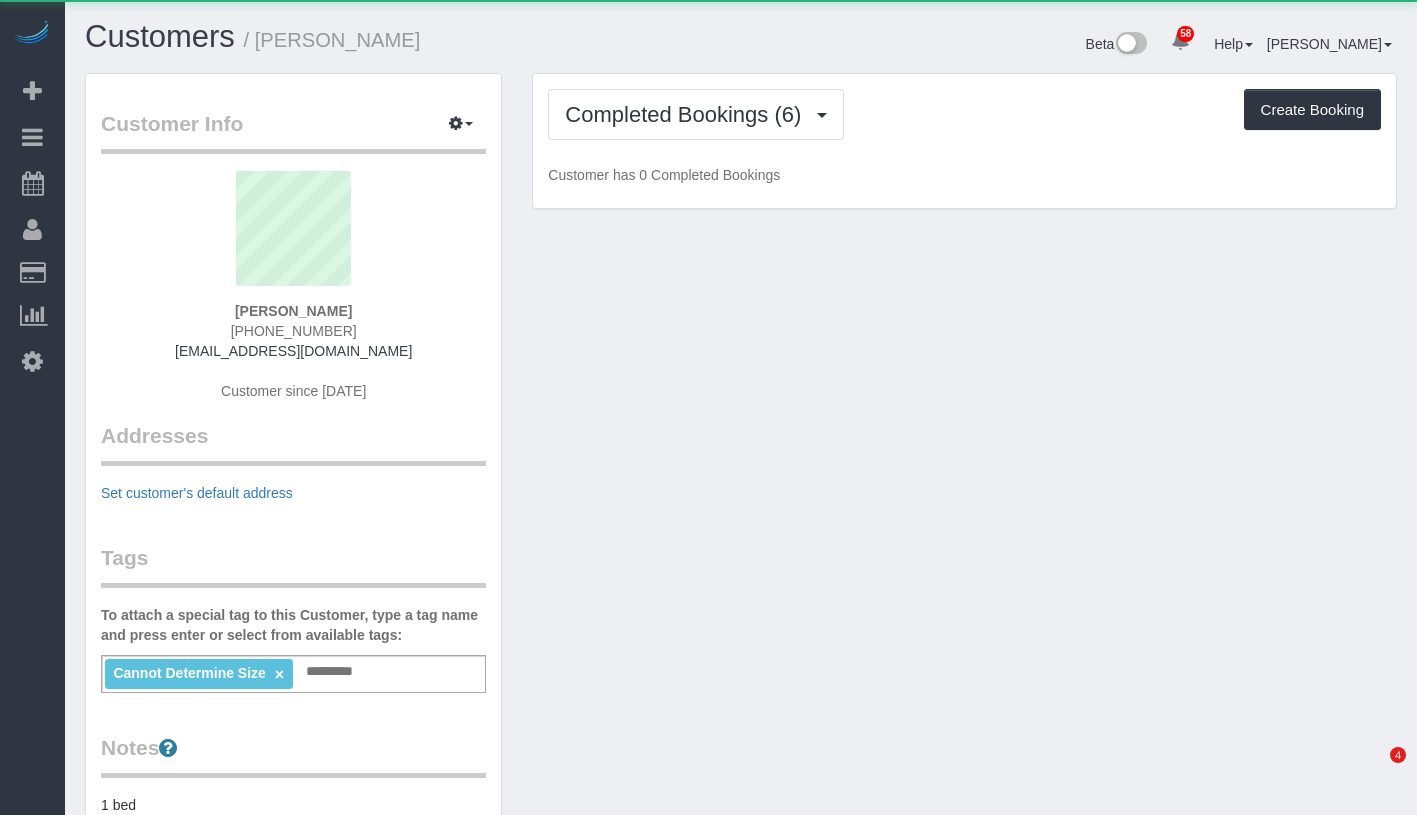 scroll, scrollTop: 0, scrollLeft: 0, axis: both 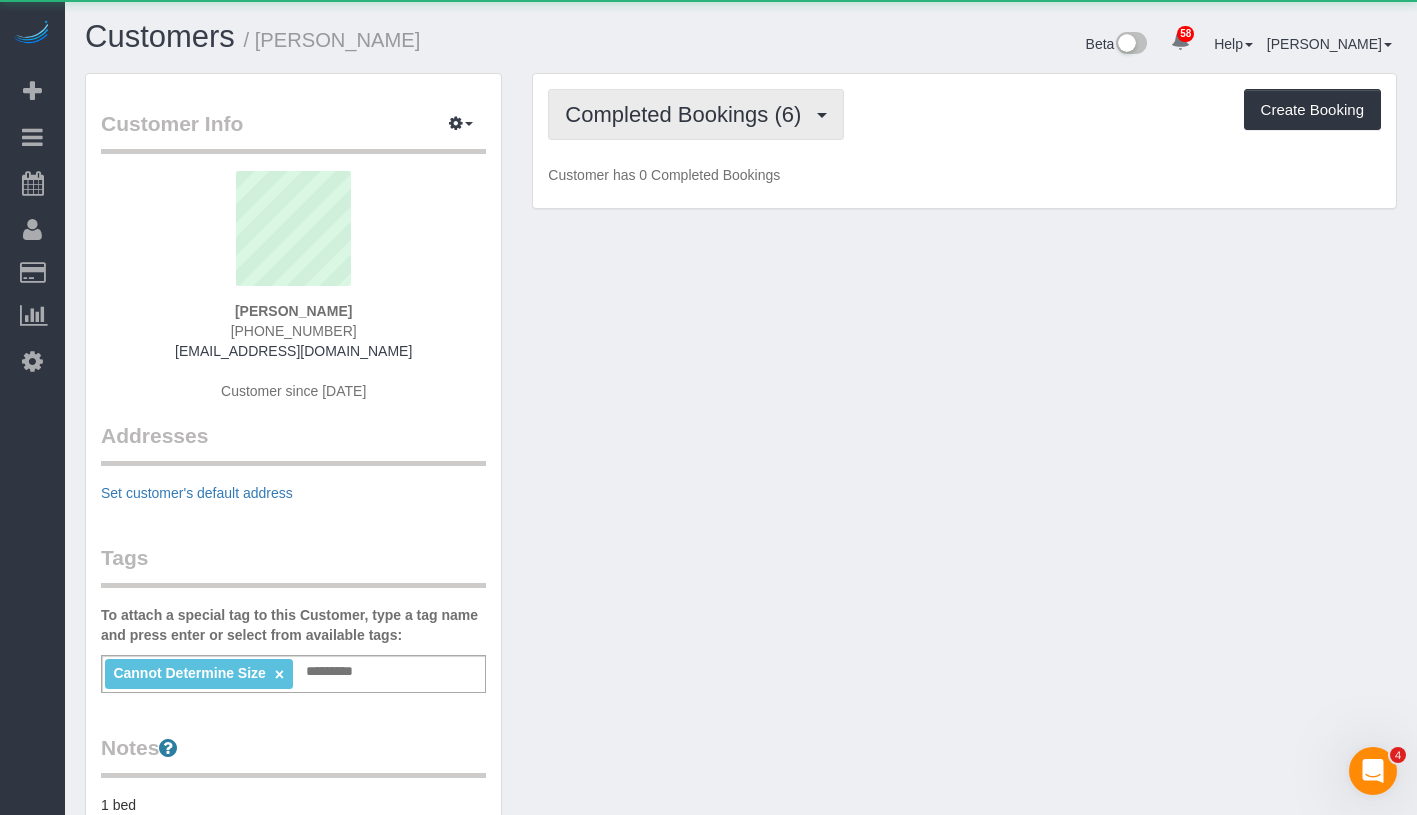 click on "Completed Bookings (6)" at bounding box center (688, 114) 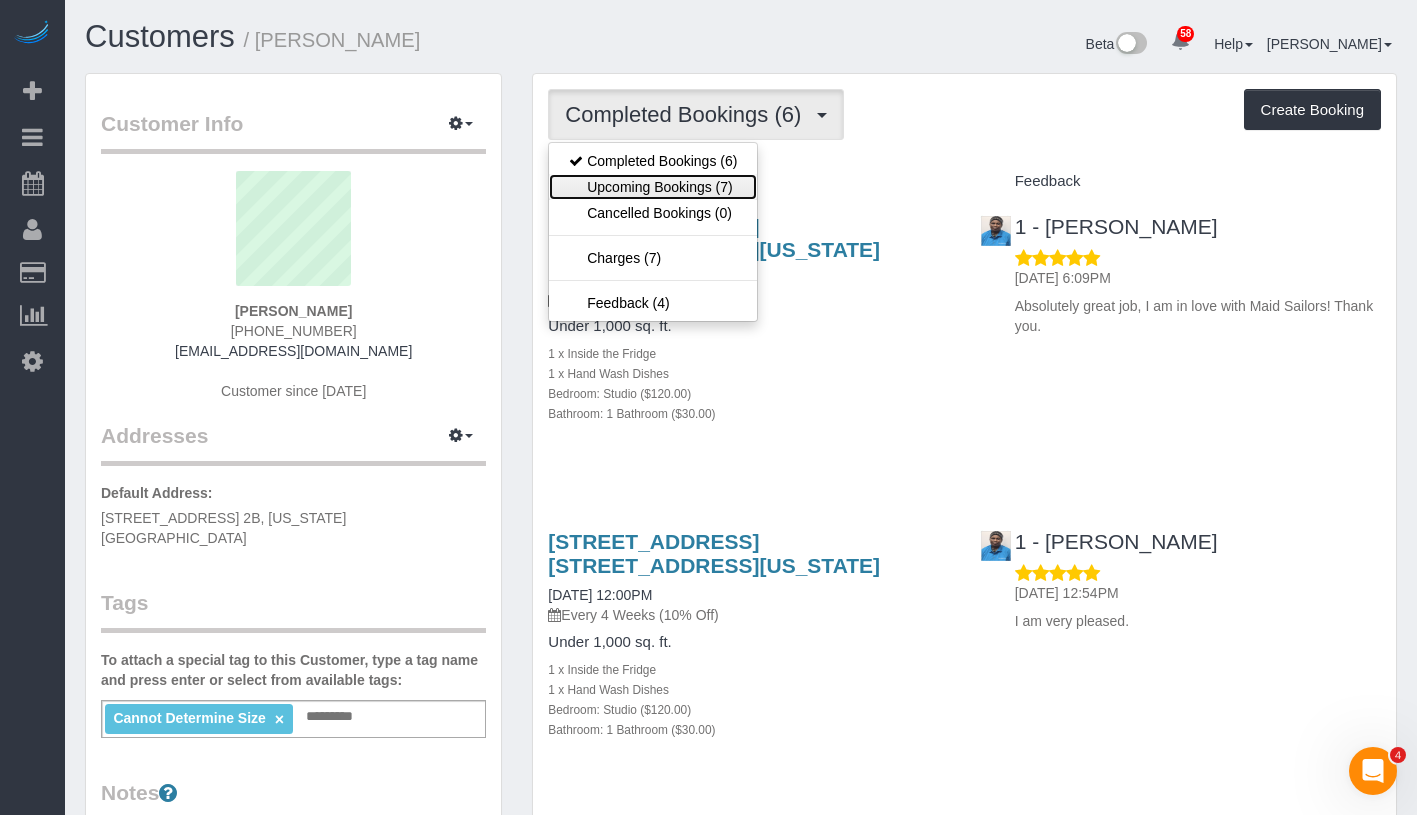drag, startPoint x: 686, startPoint y: 191, endPoint x: 722, endPoint y: 189, distance: 36.05551 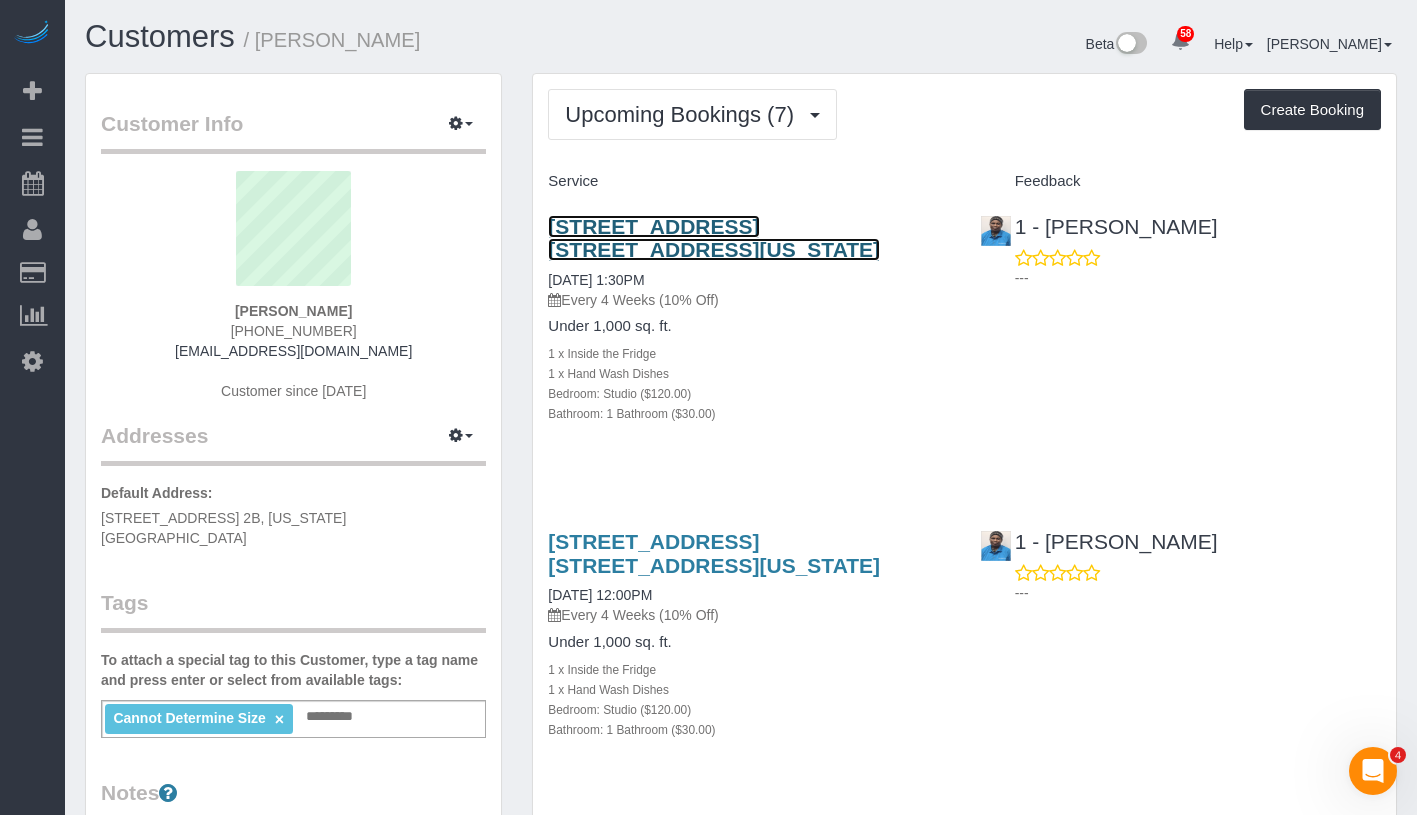 click on "126 West 86th Street, Apt. 2b, New York, NY 10024" at bounding box center [714, 238] 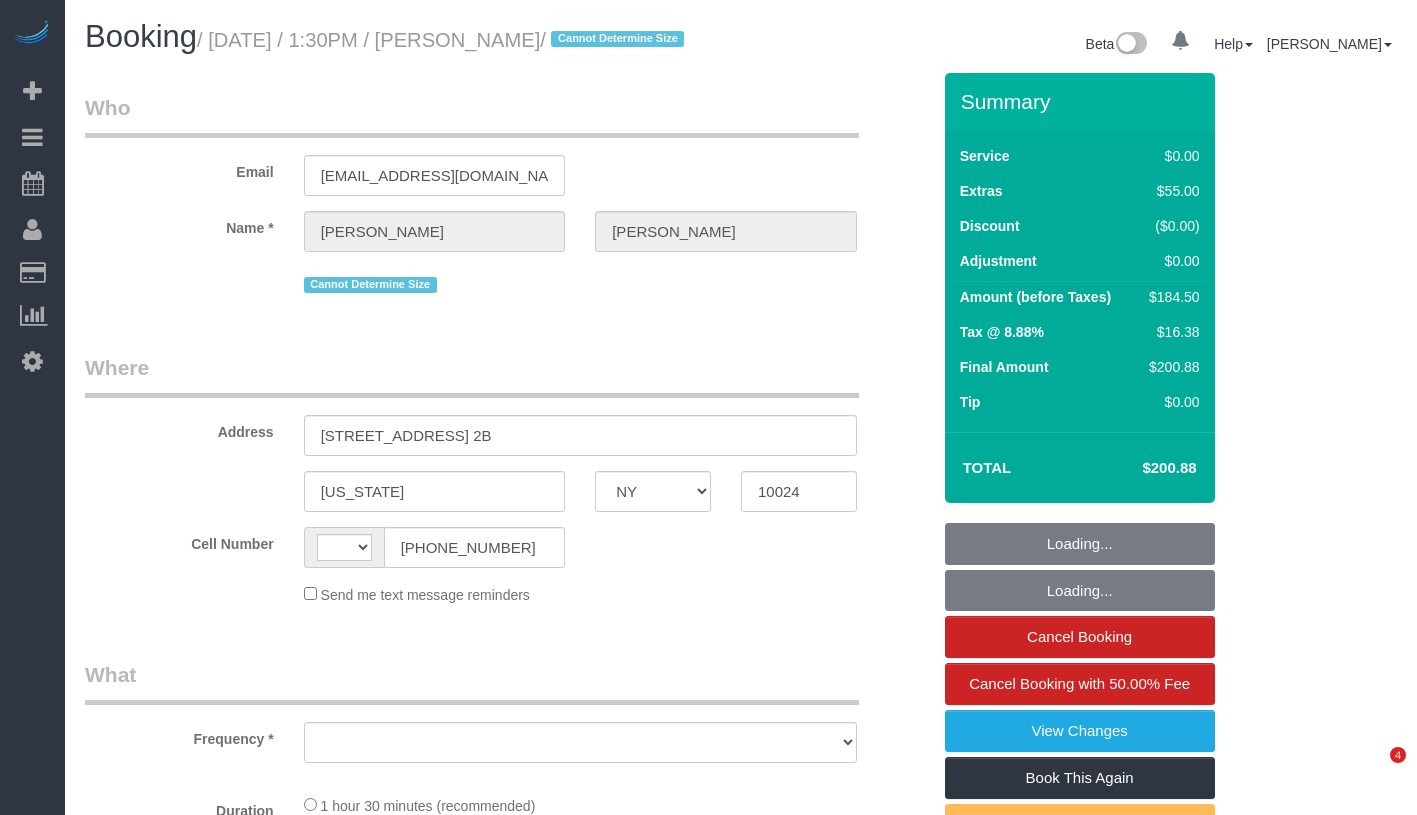 select on "NY" 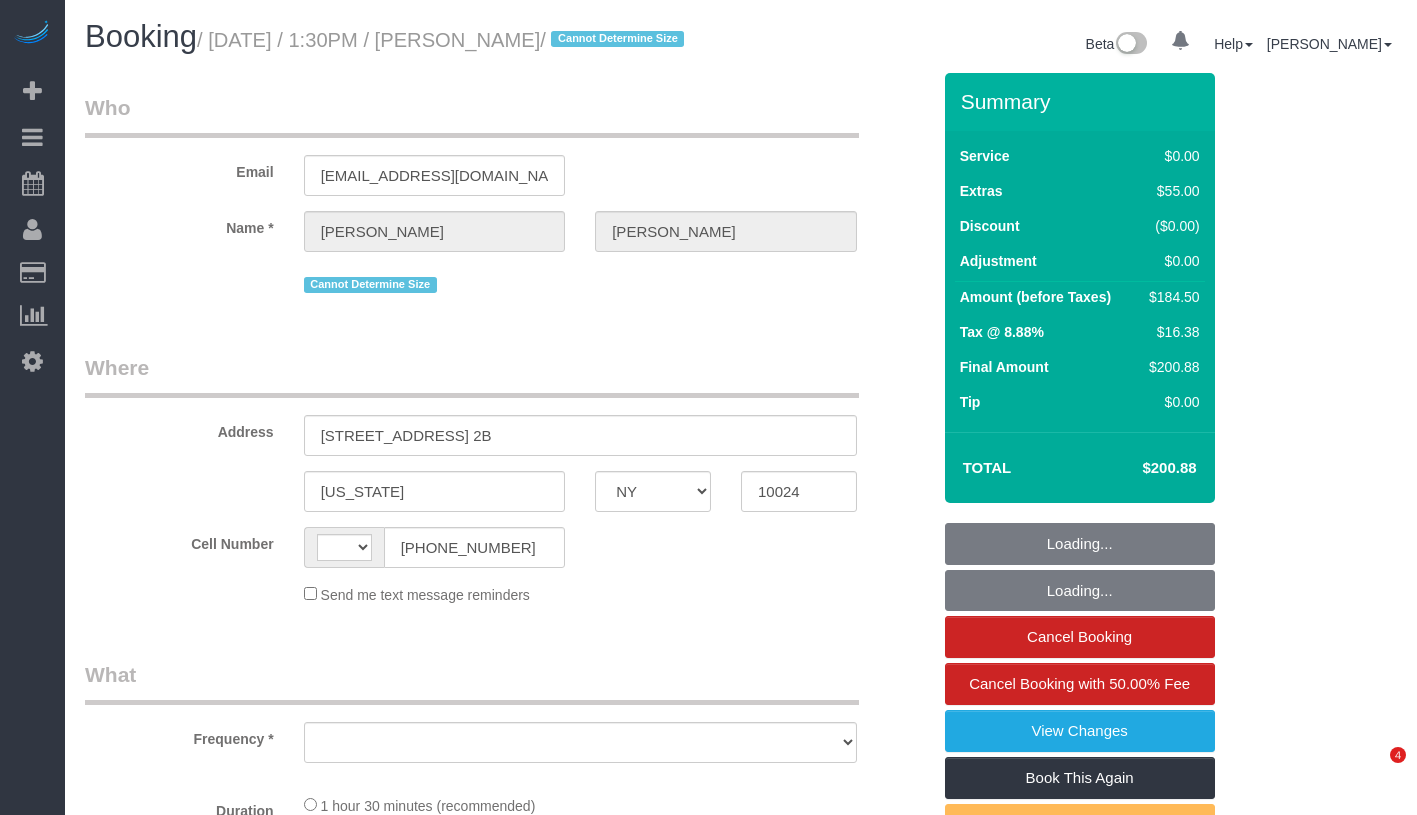 scroll, scrollTop: 0, scrollLeft: 0, axis: both 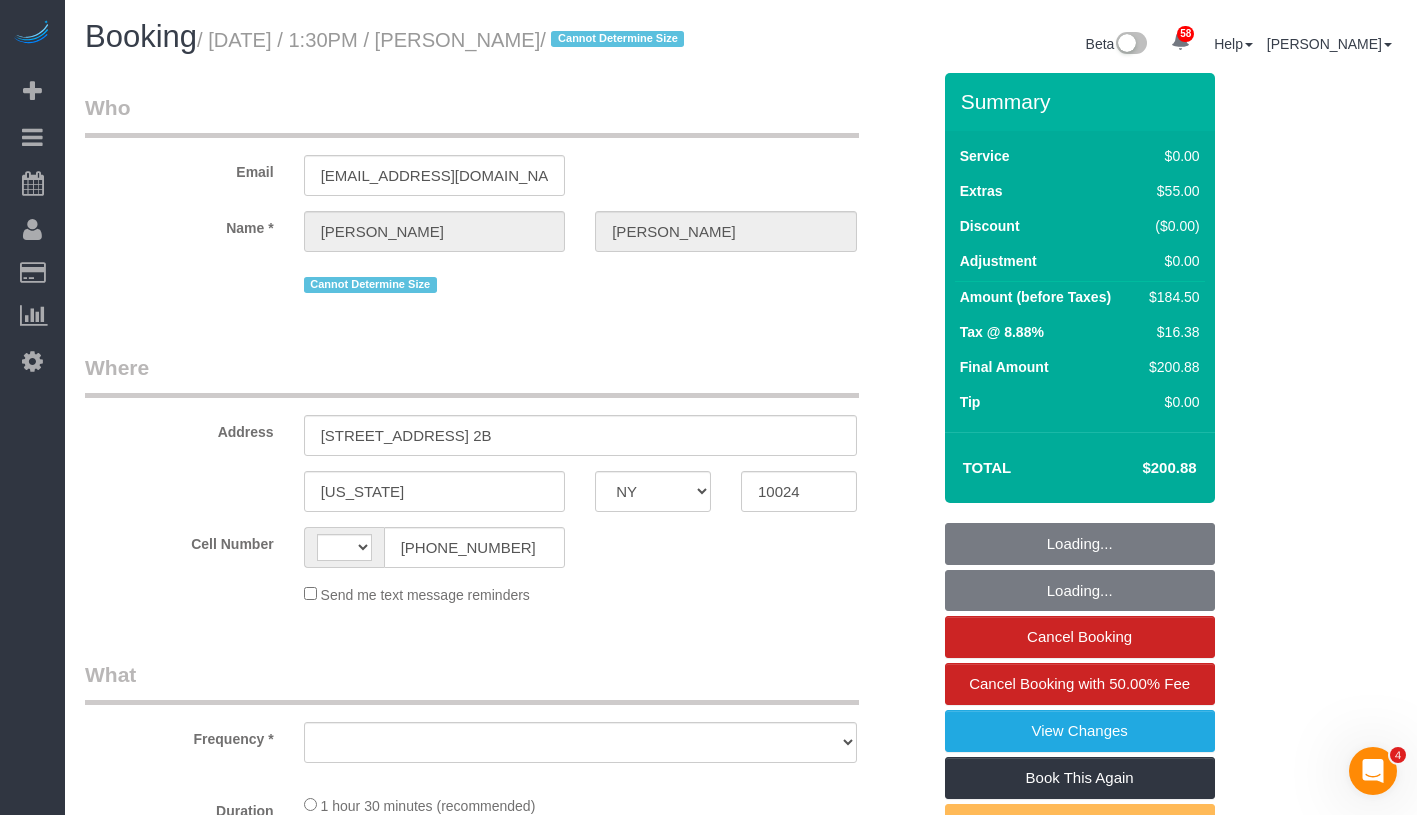 select on "string:US" 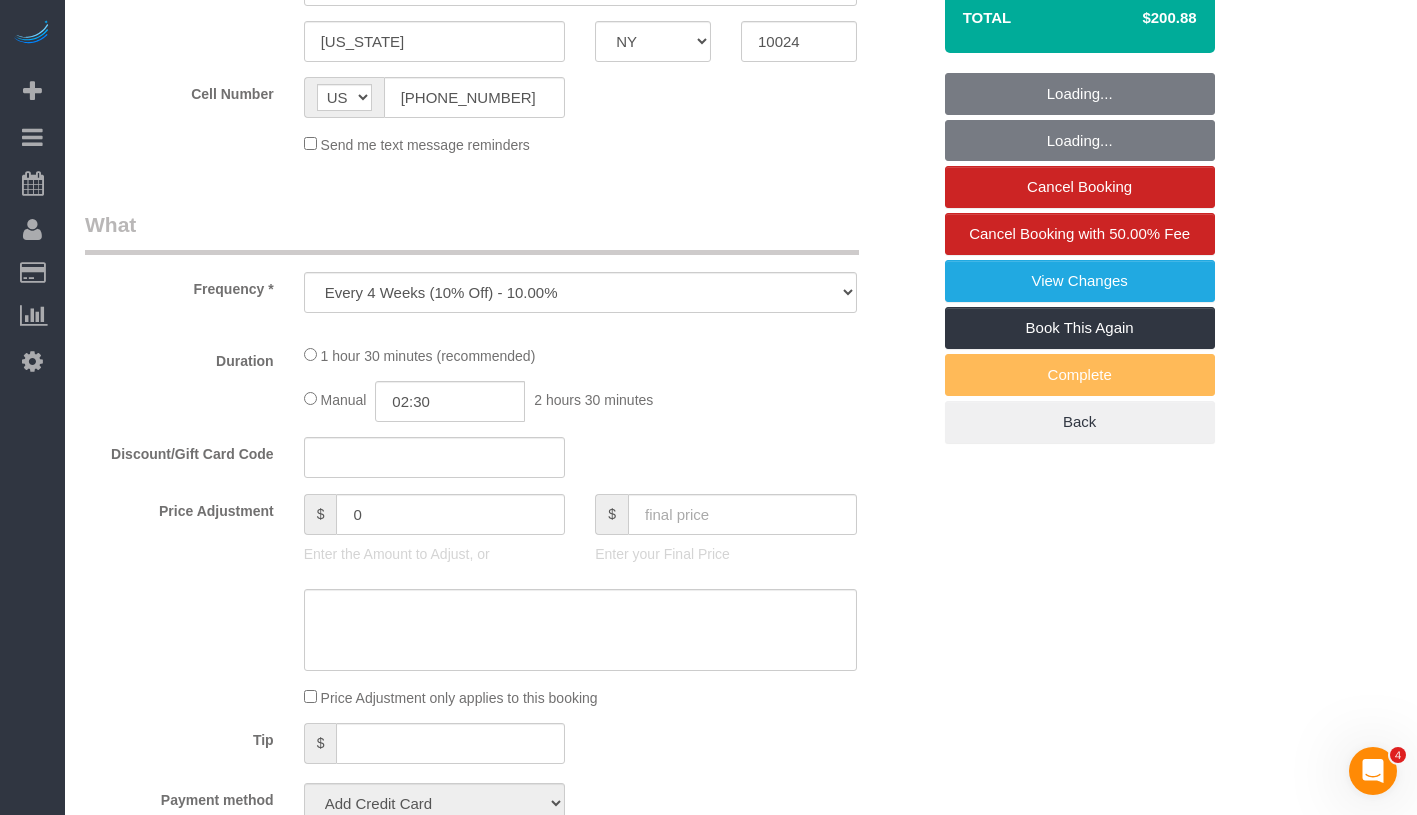 select on "string:stripe-pm_1QhdBp4VGloSiKo7WbDH1xtp" 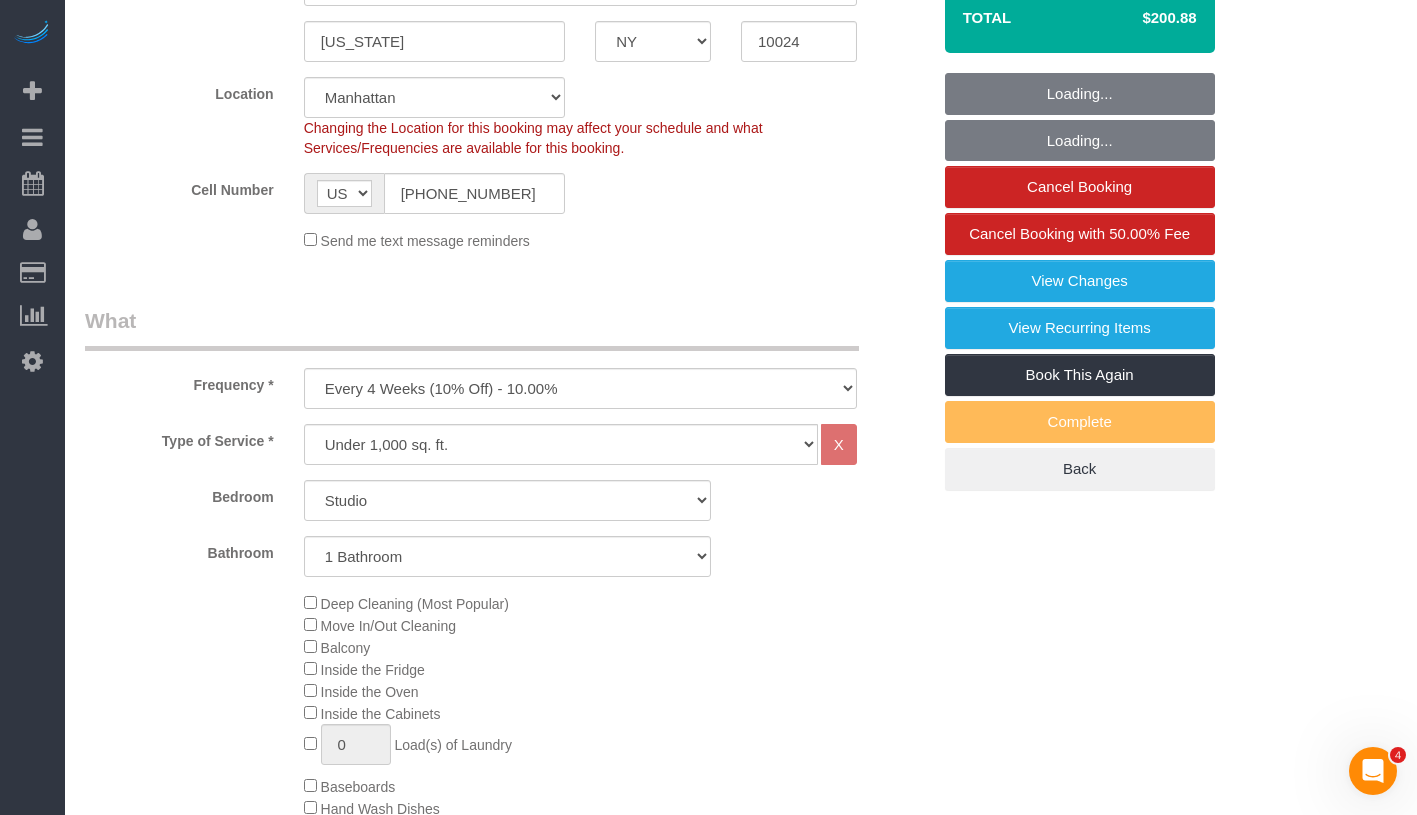 scroll, scrollTop: 925, scrollLeft: 0, axis: vertical 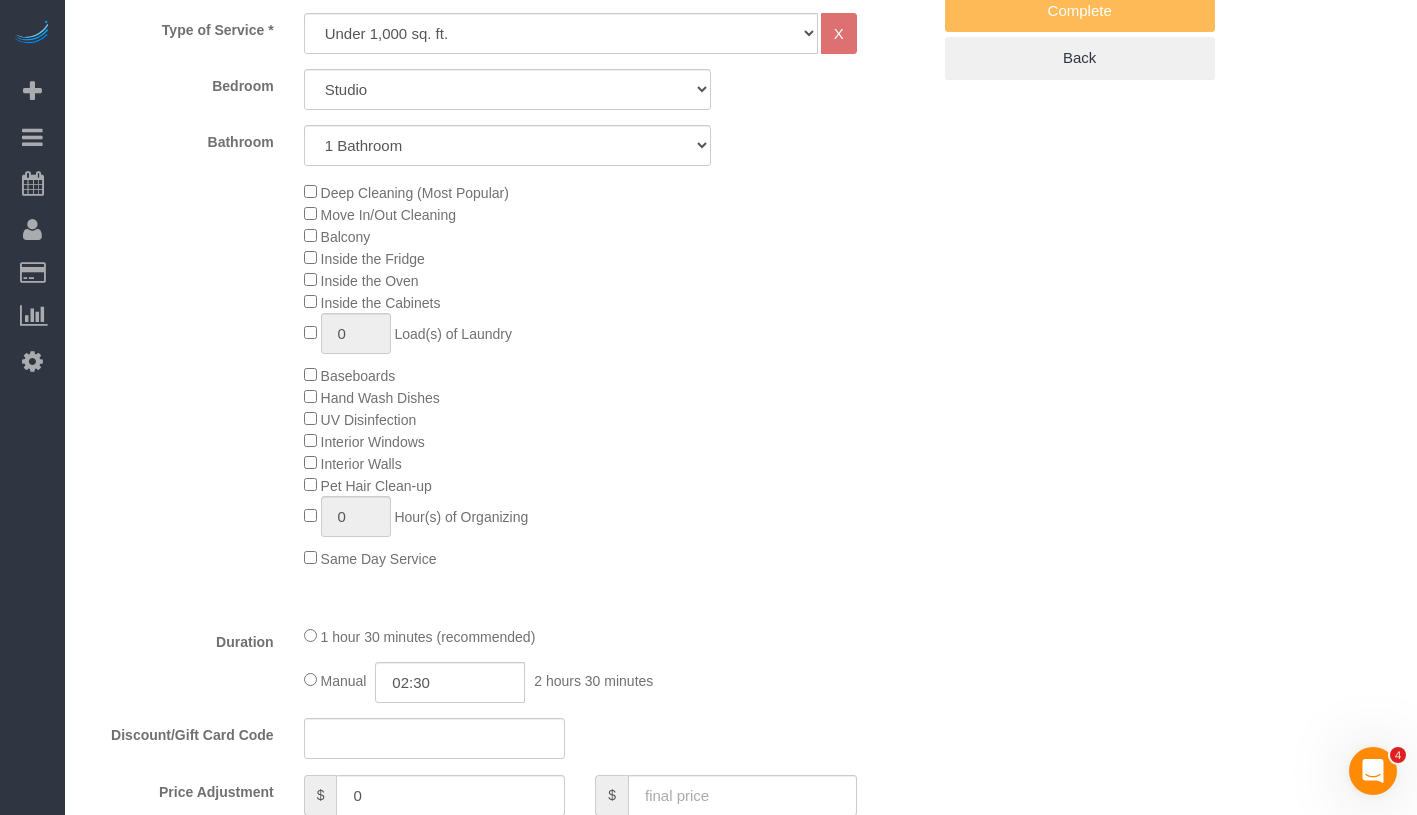 select on "object:1430" 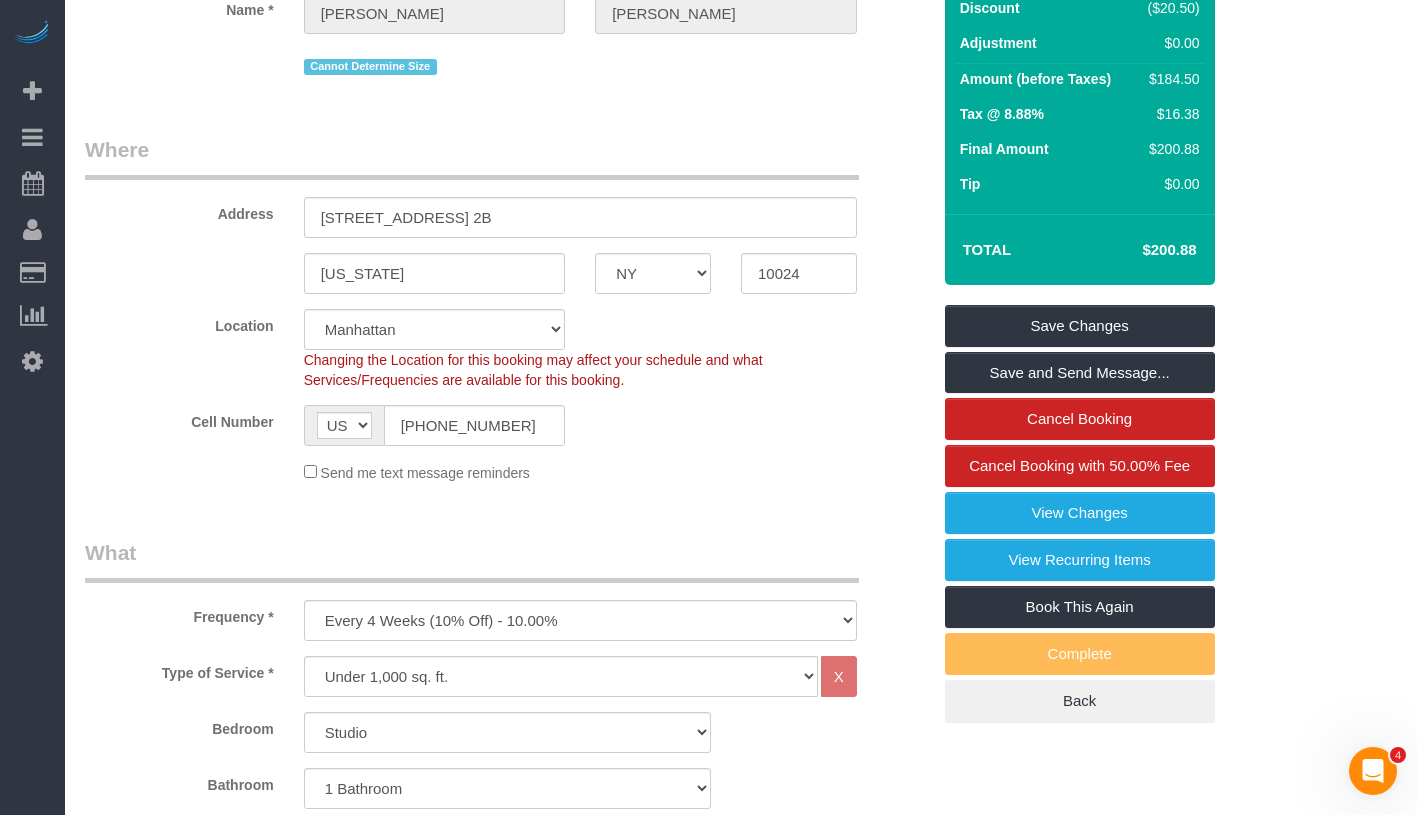 scroll, scrollTop: 0, scrollLeft: 0, axis: both 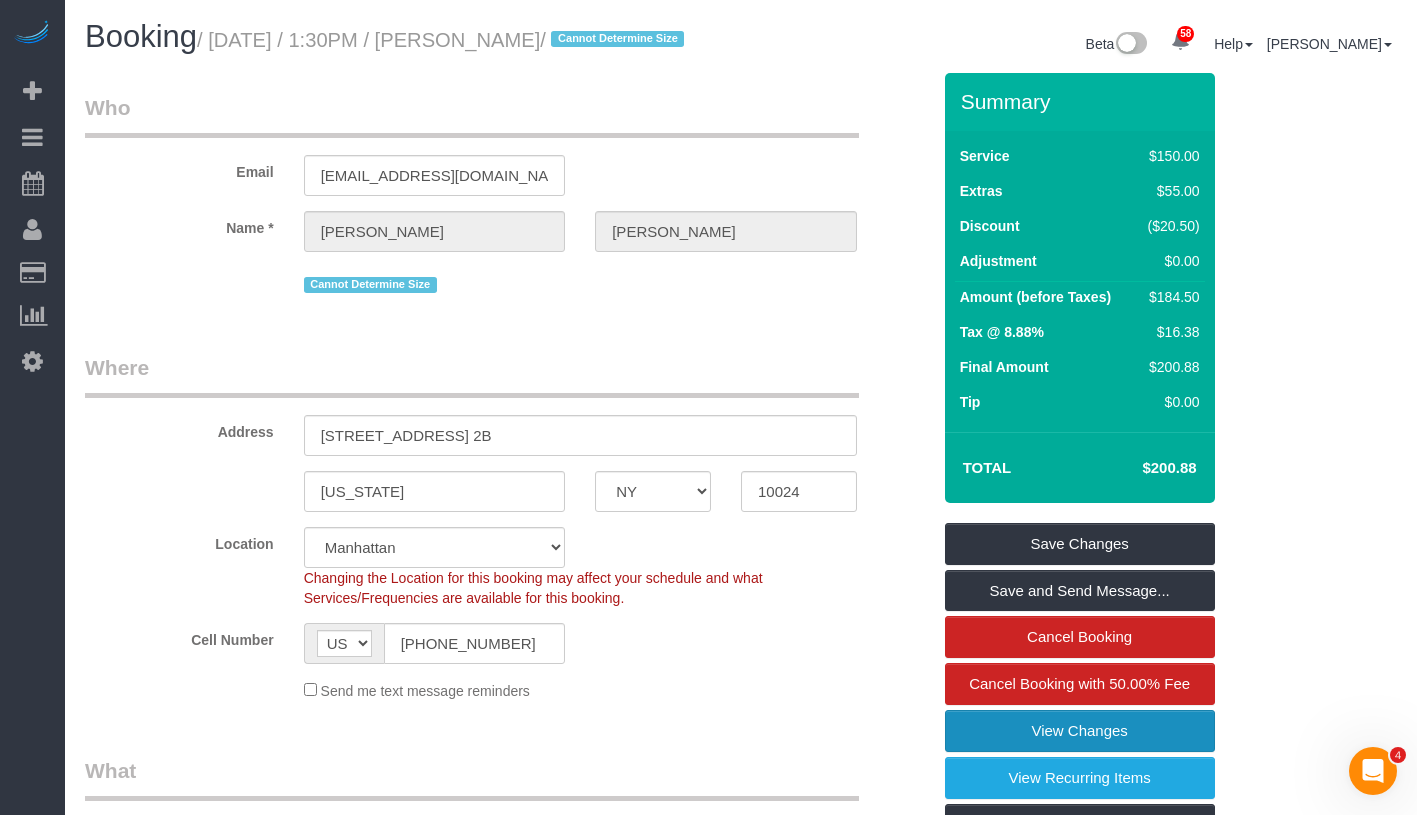 click on "View Changes" at bounding box center [1080, 731] 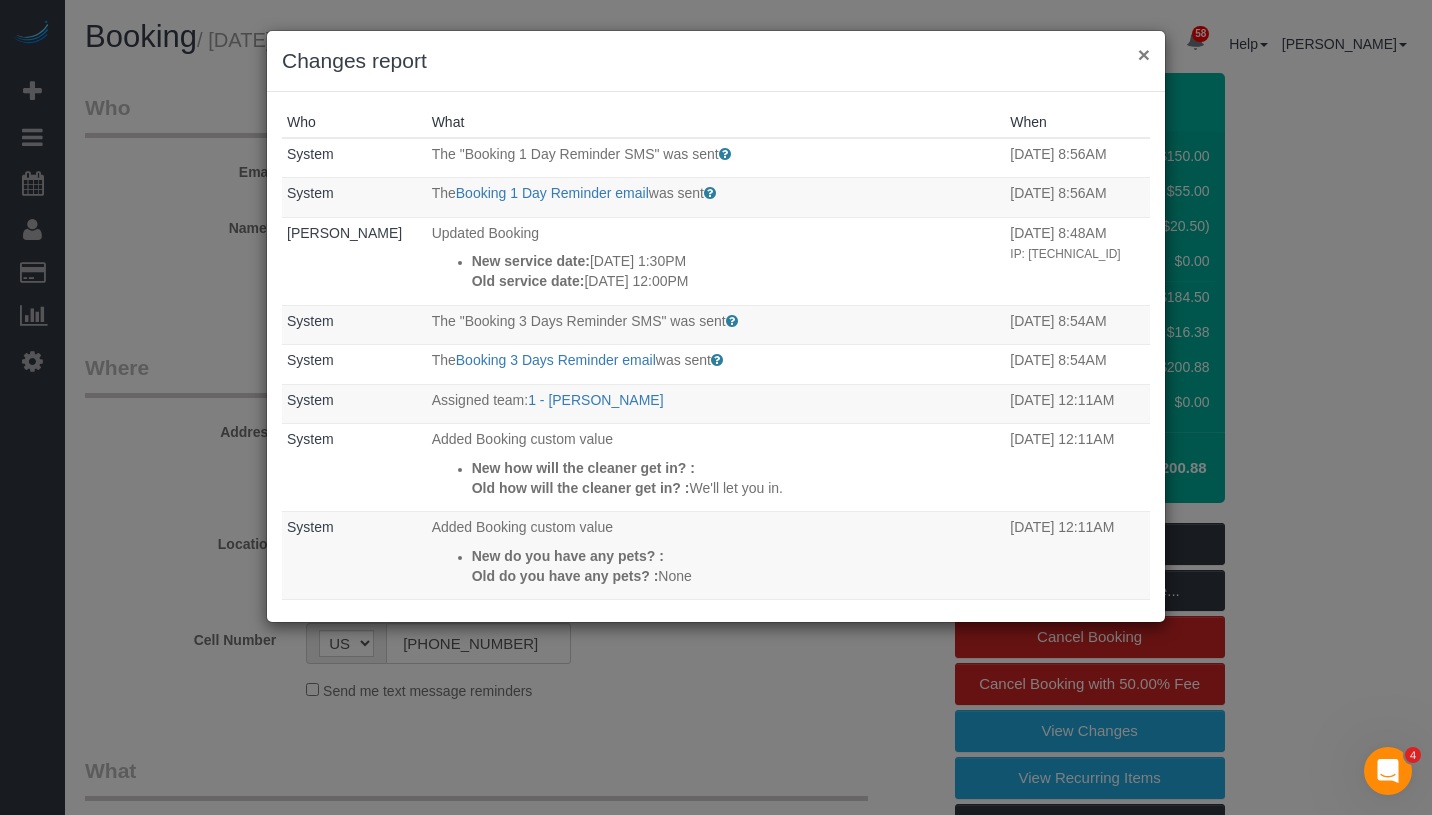 click on "×" at bounding box center (1144, 54) 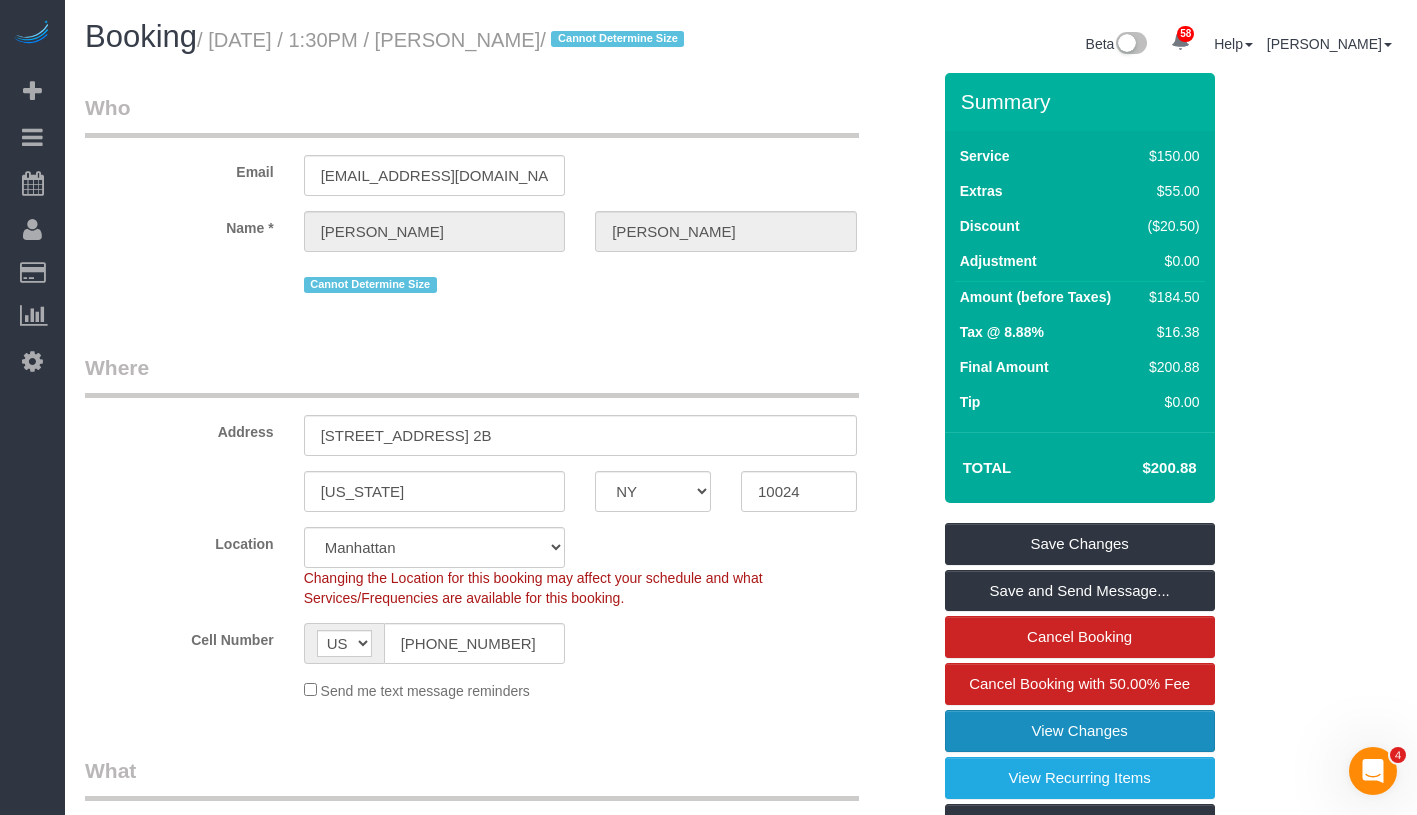 click on "View Changes" at bounding box center [1080, 731] 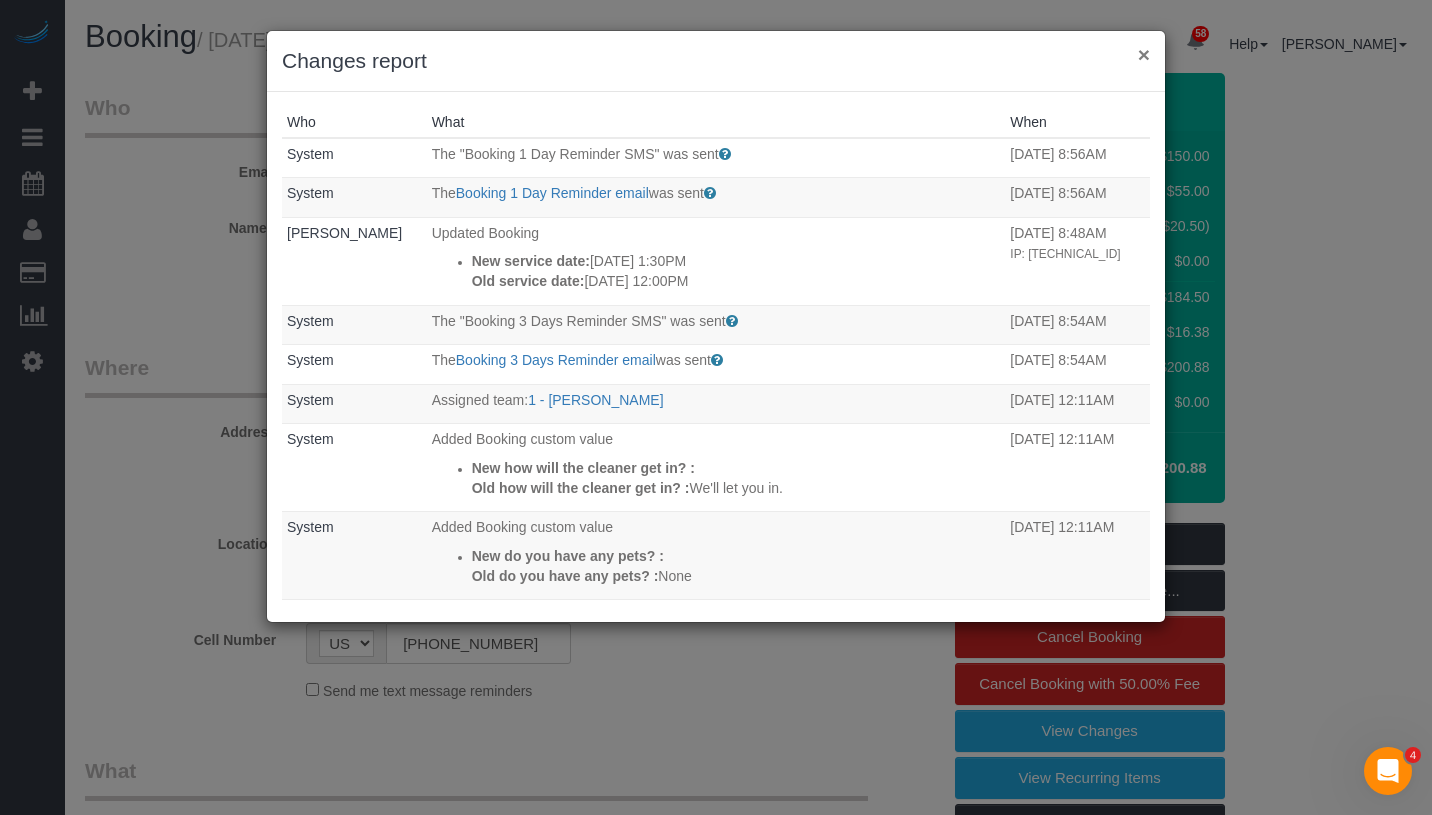 click on "×" at bounding box center (1144, 54) 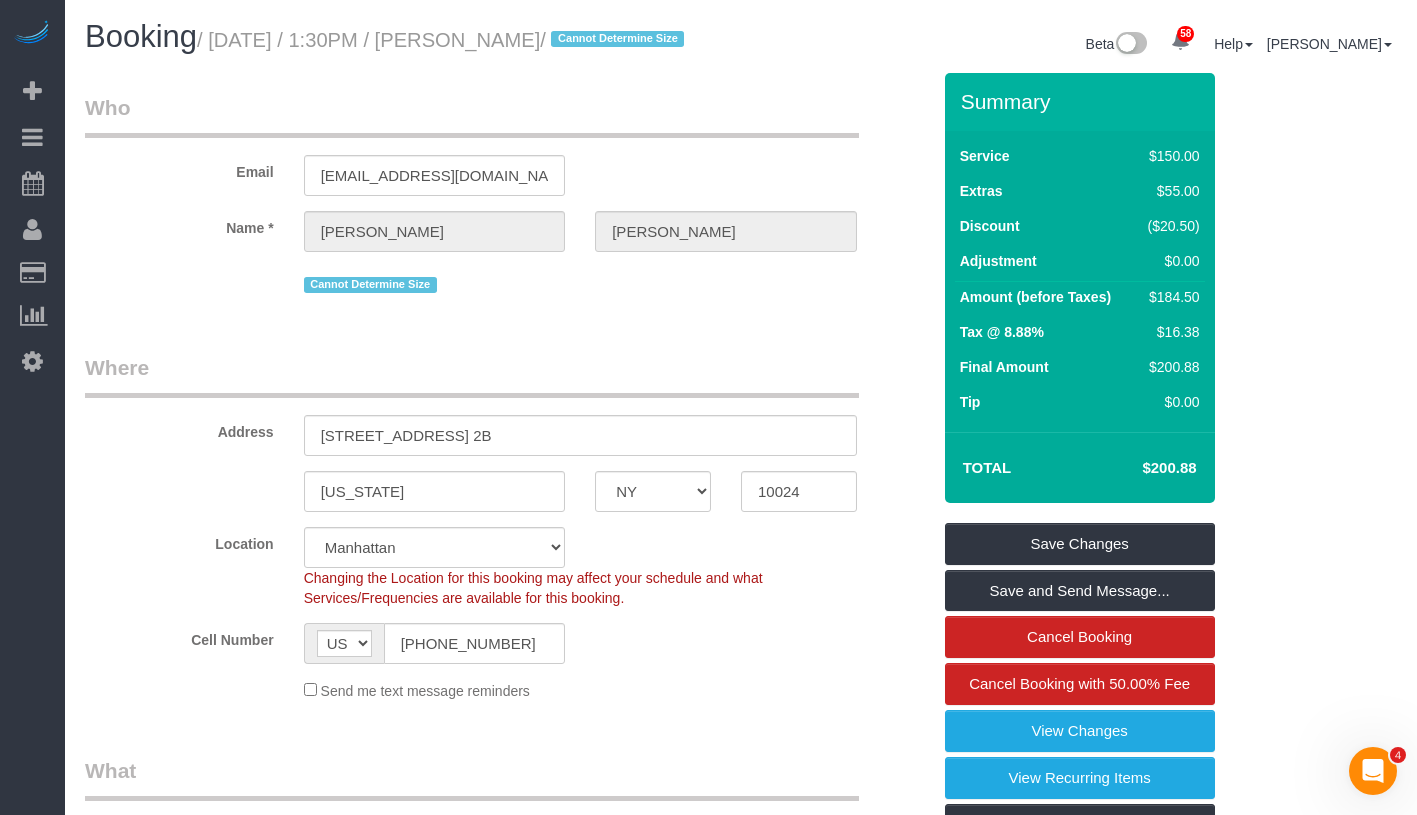 drag, startPoint x: 216, startPoint y: 38, endPoint x: 523, endPoint y: 35, distance: 307.01465 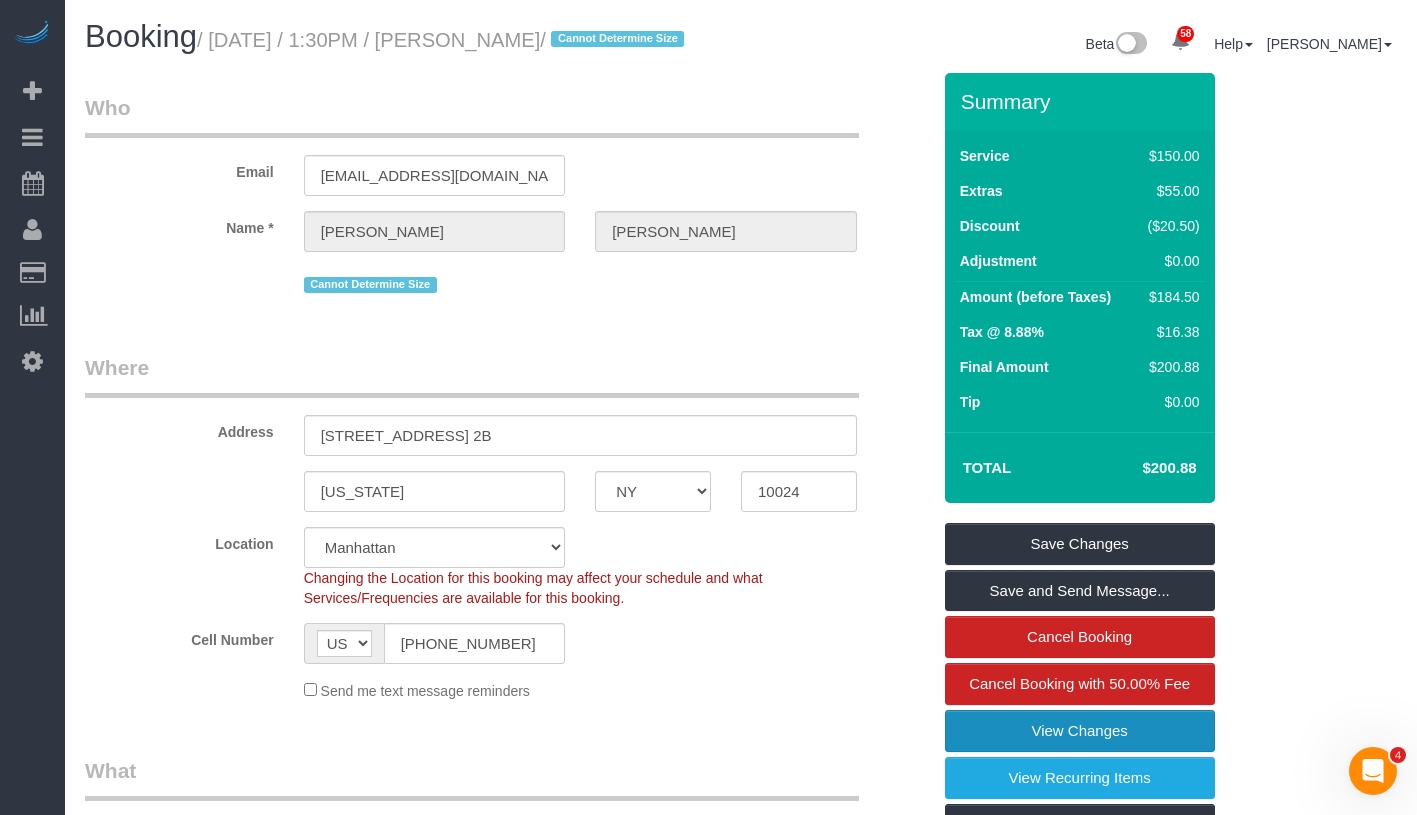 click on "View Changes" at bounding box center (1080, 731) 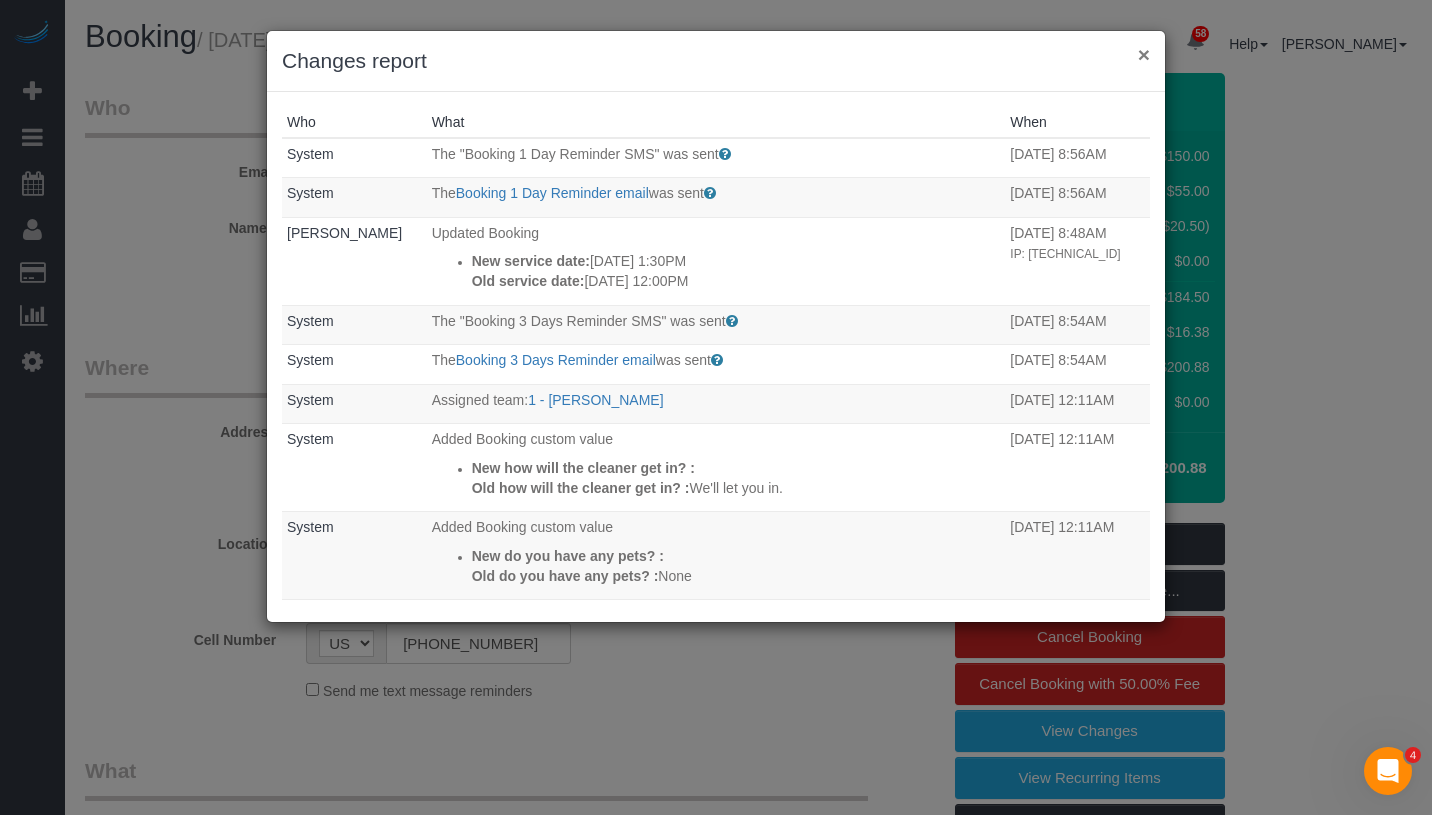 click on "×" at bounding box center (1144, 54) 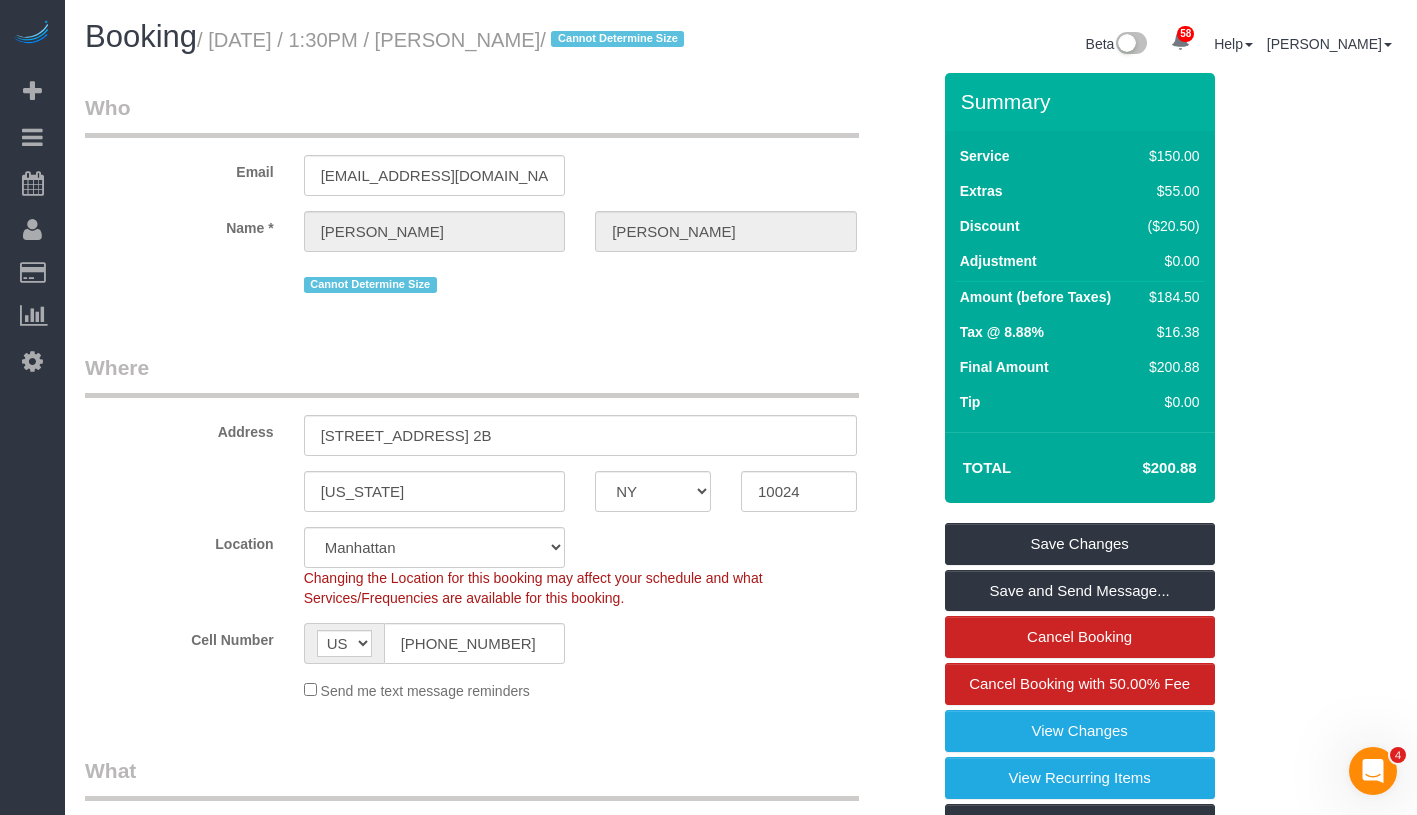 click on "Booking
/ July 08, 2025 / 1:30PM / Duane McKee
/
Cannot Determine Size" at bounding box center [405, 37] 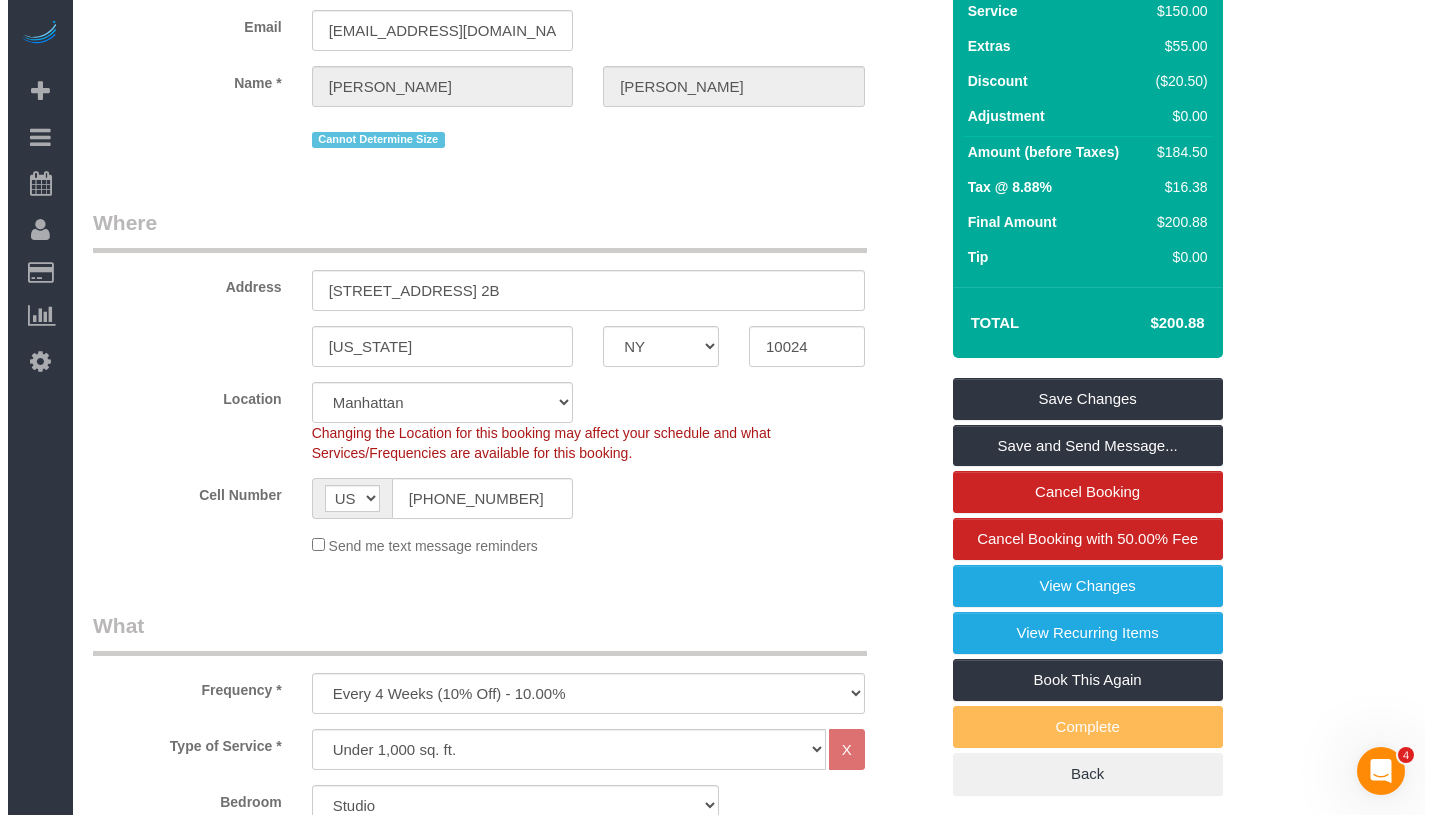 scroll, scrollTop: 0, scrollLeft: 0, axis: both 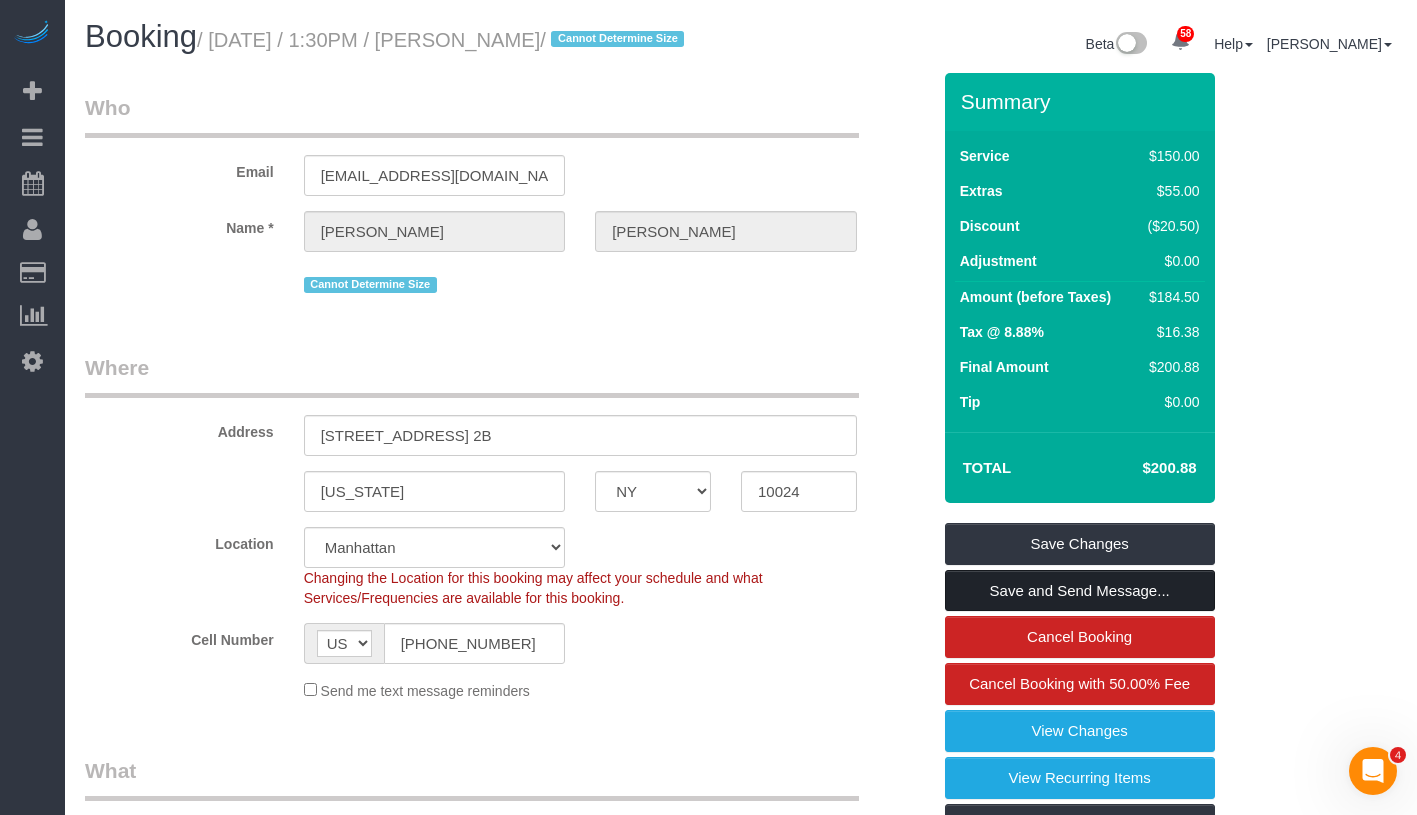 click on "Save and Send Message..." at bounding box center [1080, 591] 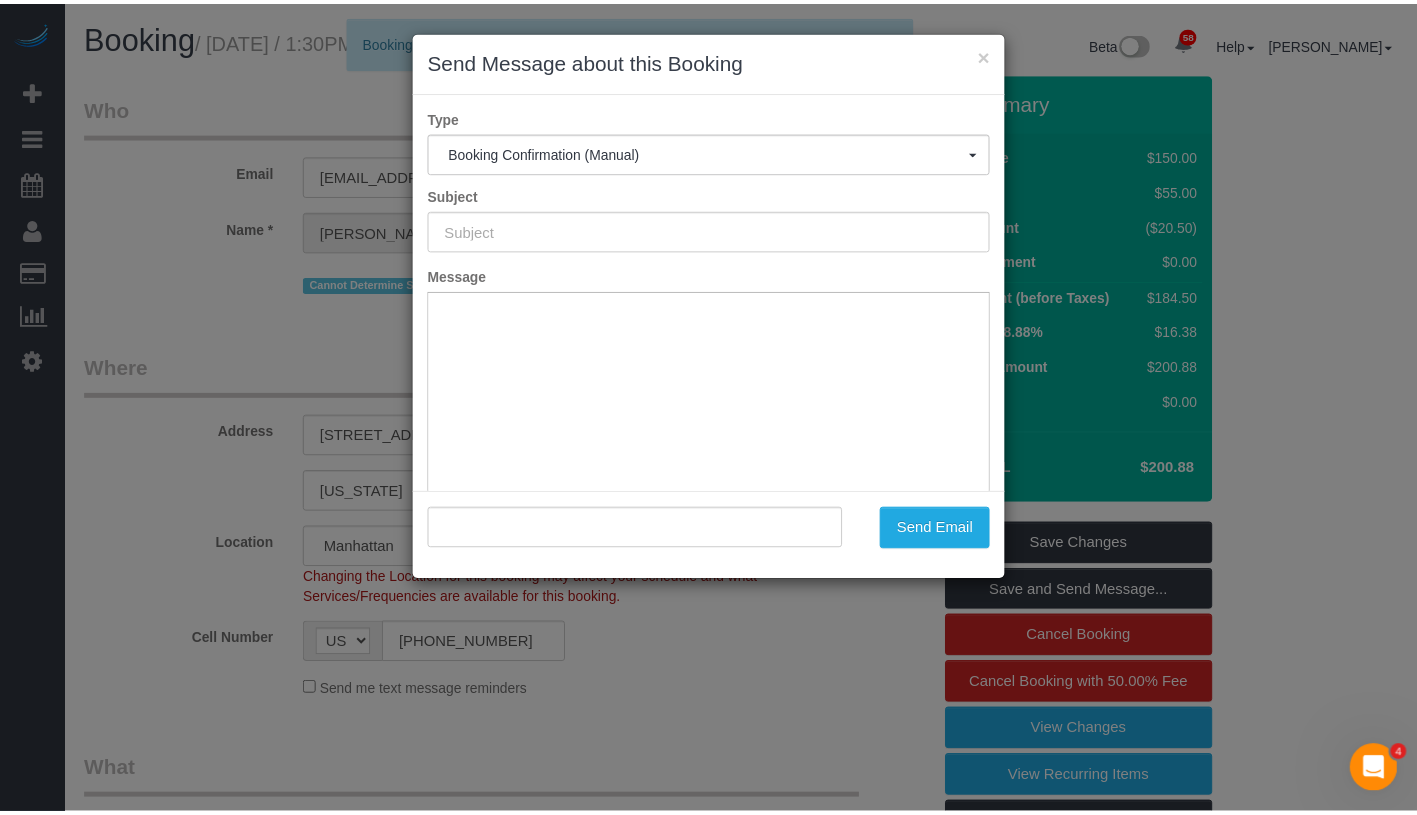 scroll, scrollTop: 0, scrollLeft: 0, axis: both 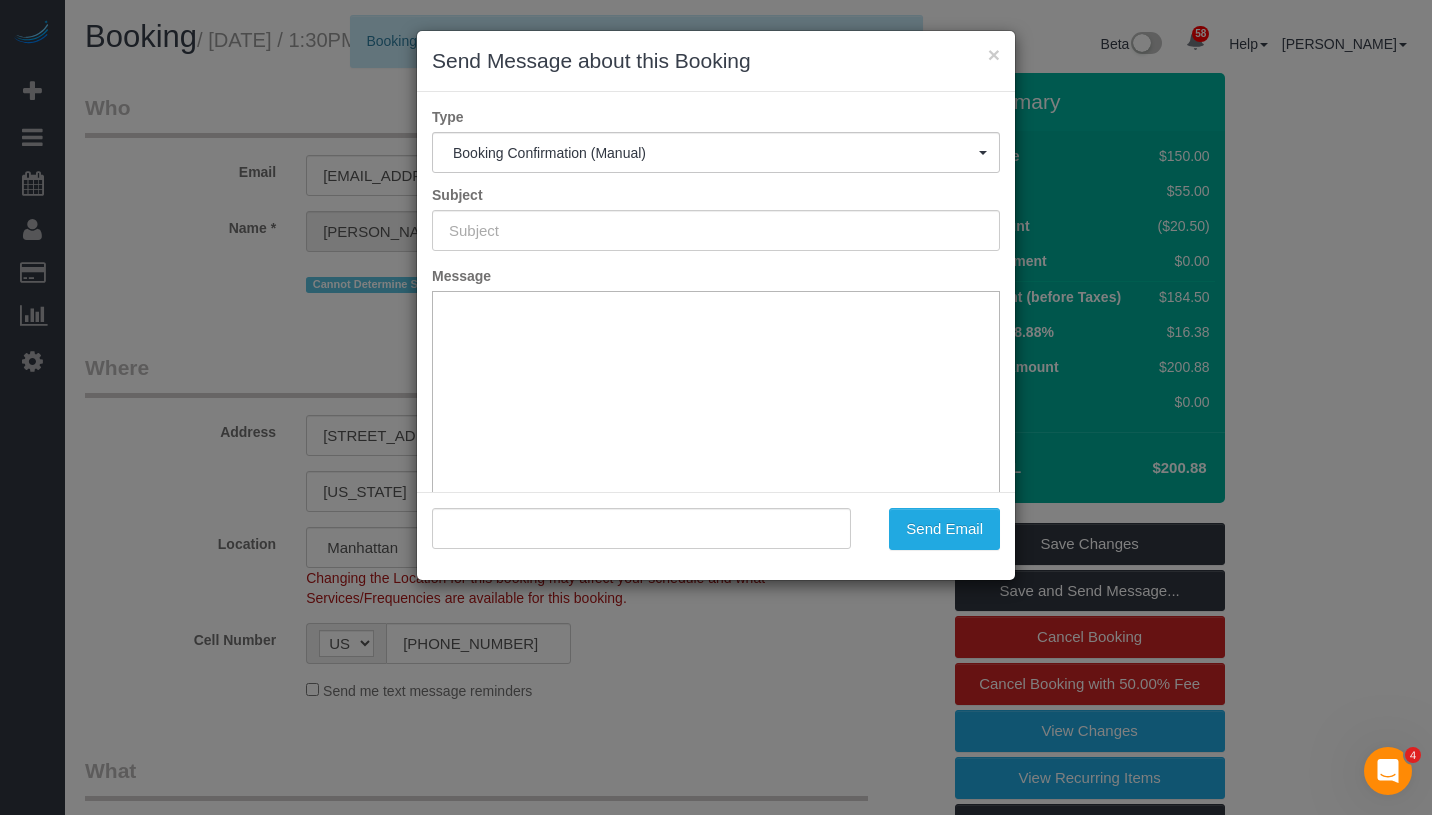 type on "Cleaning Confirmed for 07/08/2025 at 1:30pm" 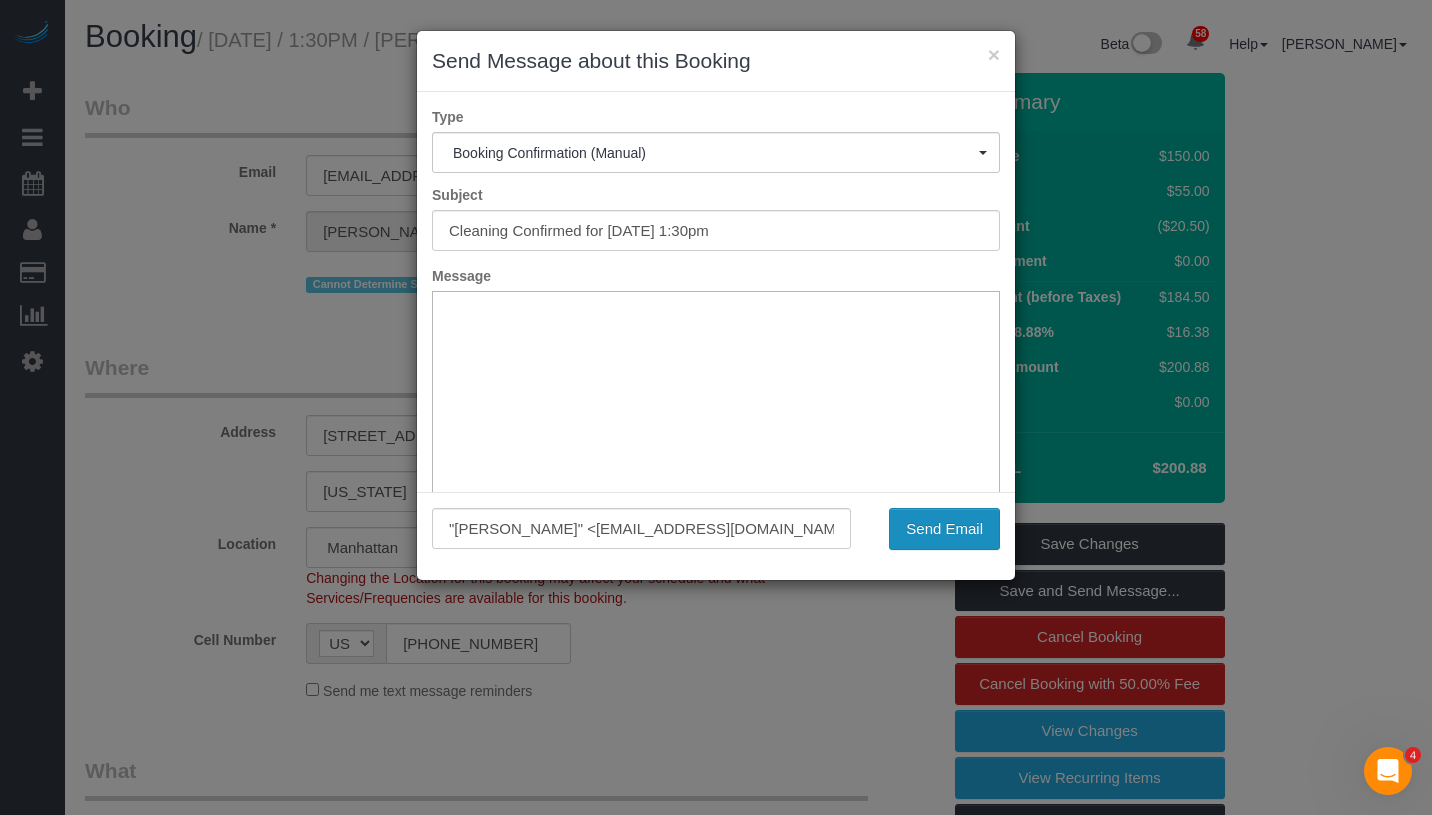 click on "Send Email" at bounding box center [944, 529] 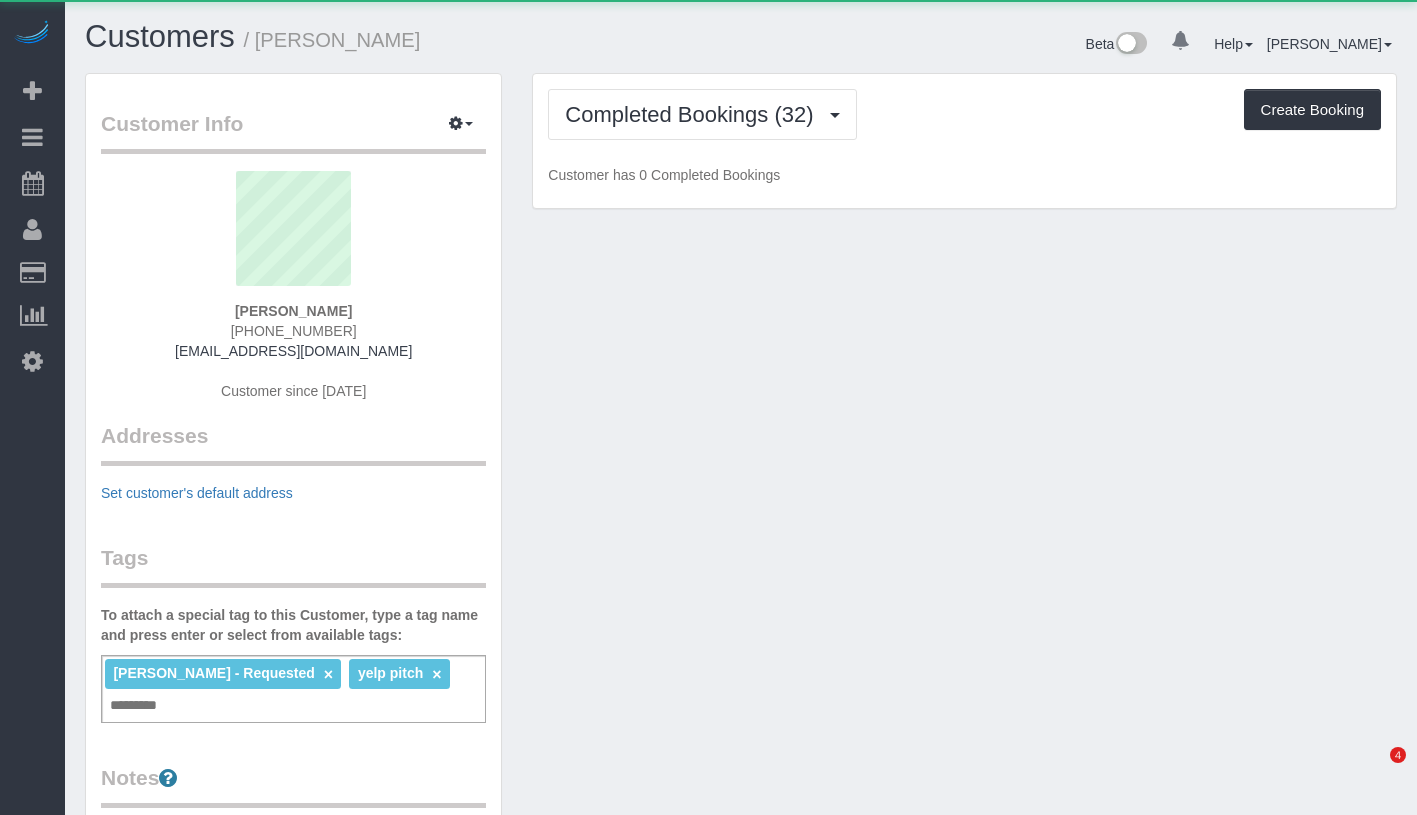 scroll, scrollTop: 0, scrollLeft: 0, axis: both 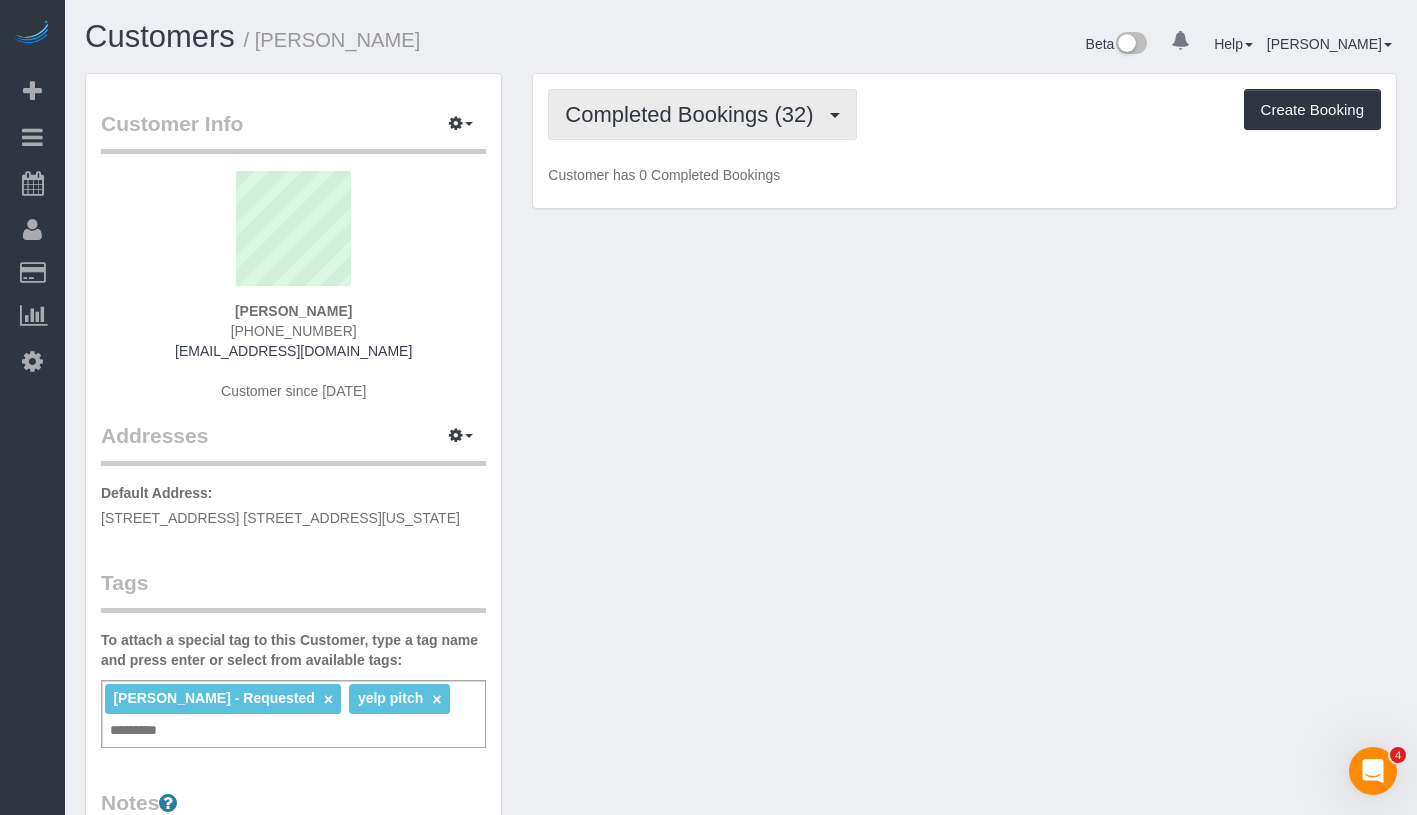 click on "Completed Bookings (32)" at bounding box center [694, 114] 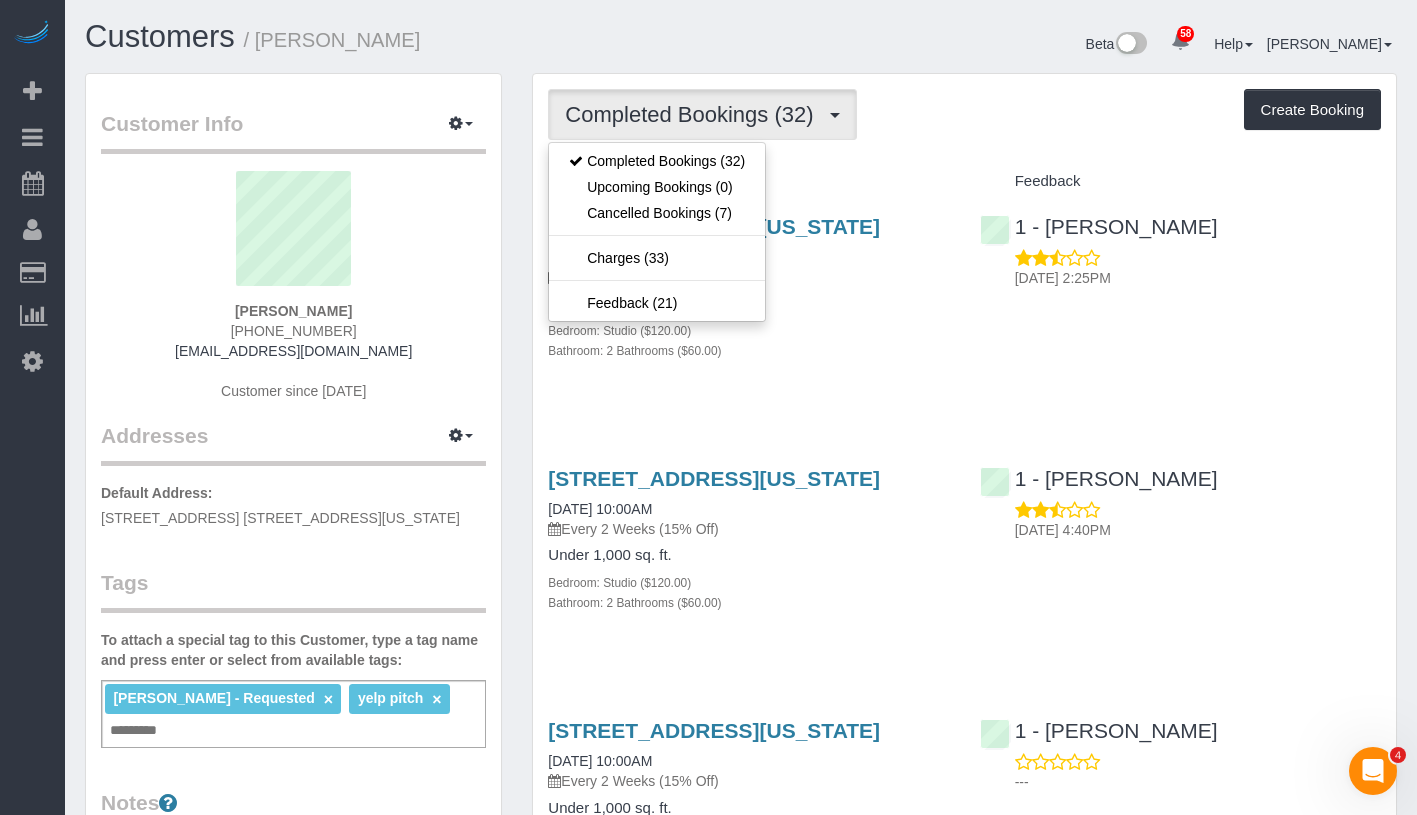 click on "Completed Bookings (32)
Completed Bookings (32)
Upcoming Bookings (0)
Cancelled Bookings (7)
Charges (33)
Feedback (21)
Create Booking" at bounding box center [964, 114] 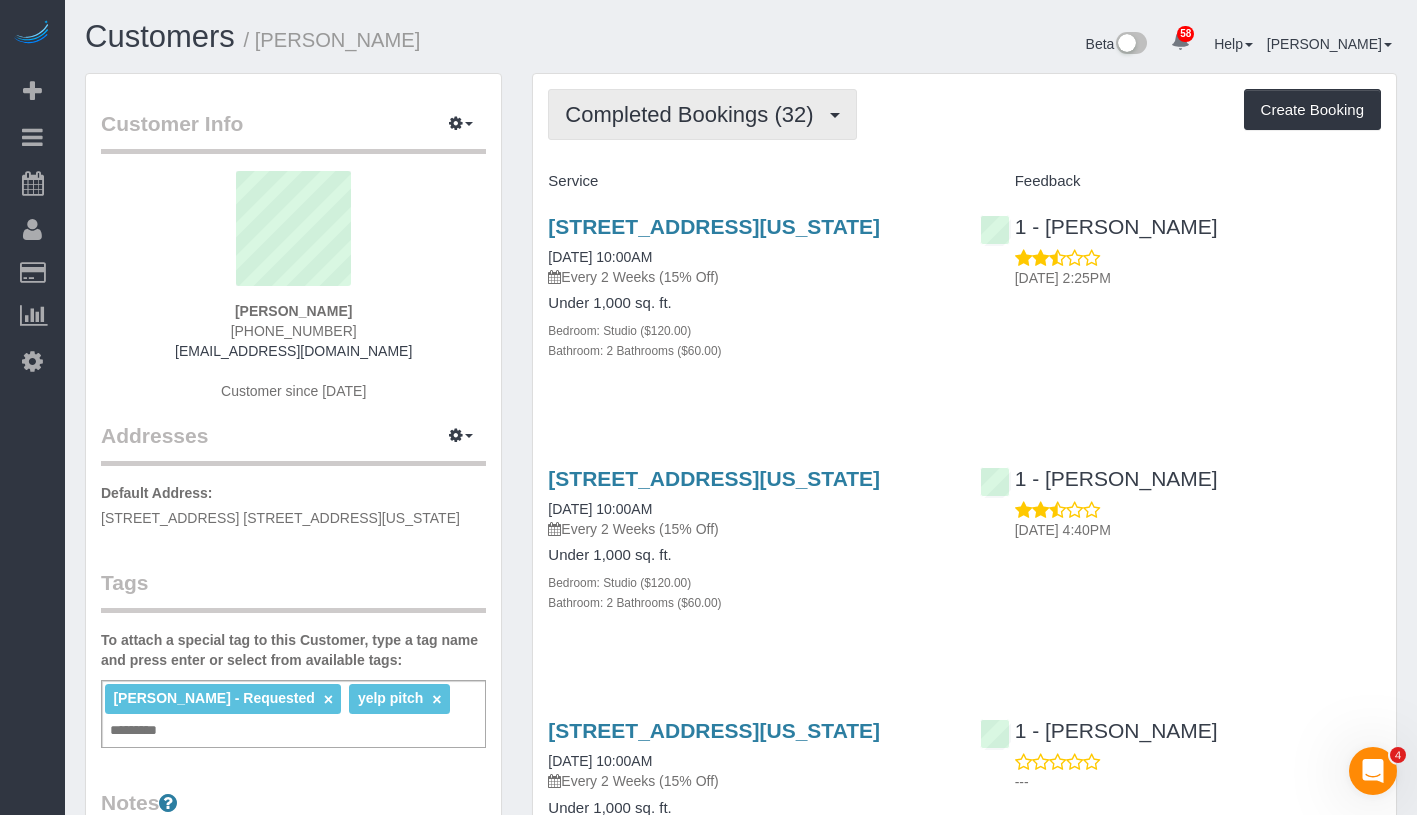 click on "Completed Bookings (32)" at bounding box center [694, 114] 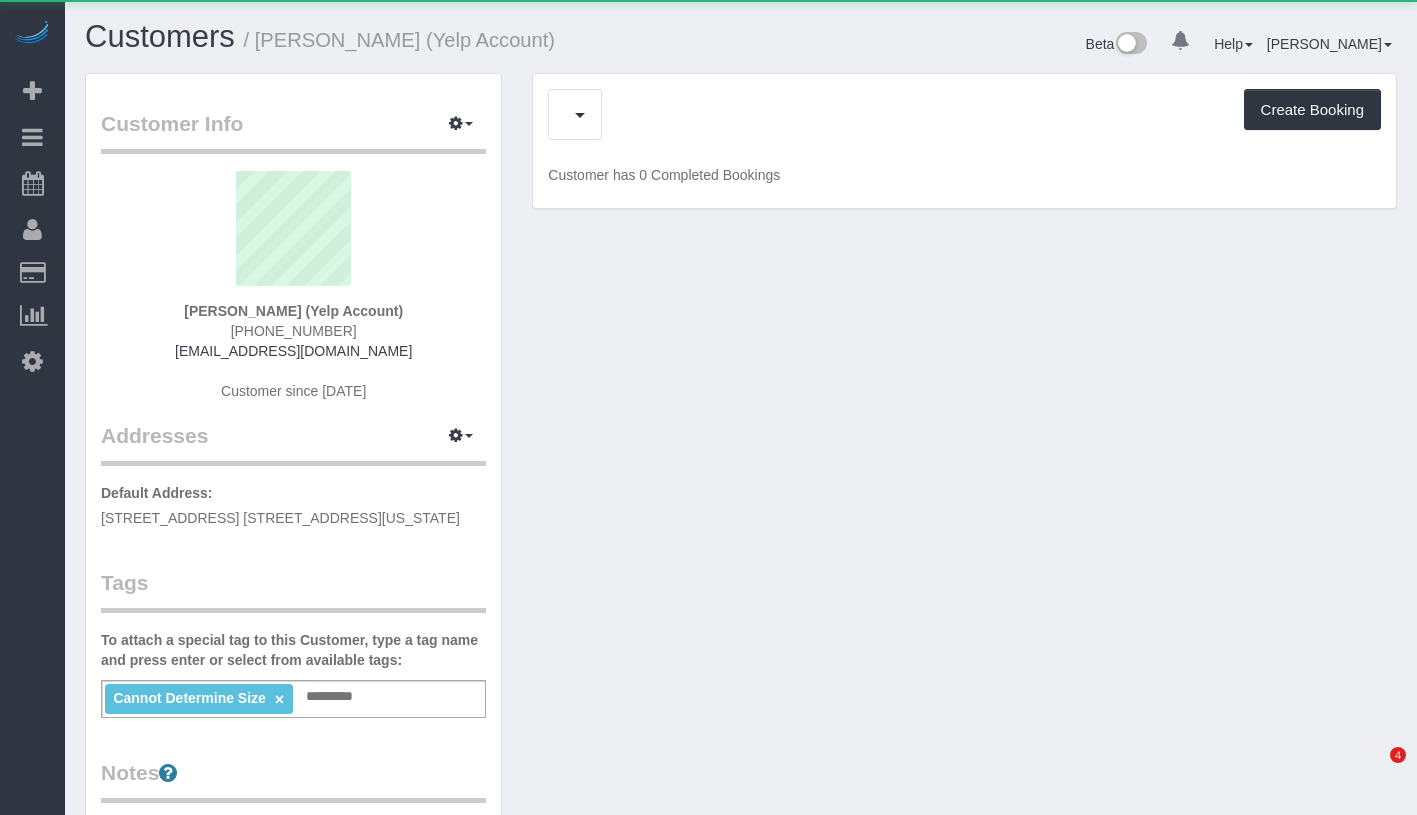 scroll, scrollTop: 0, scrollLeft: 0, axis: both 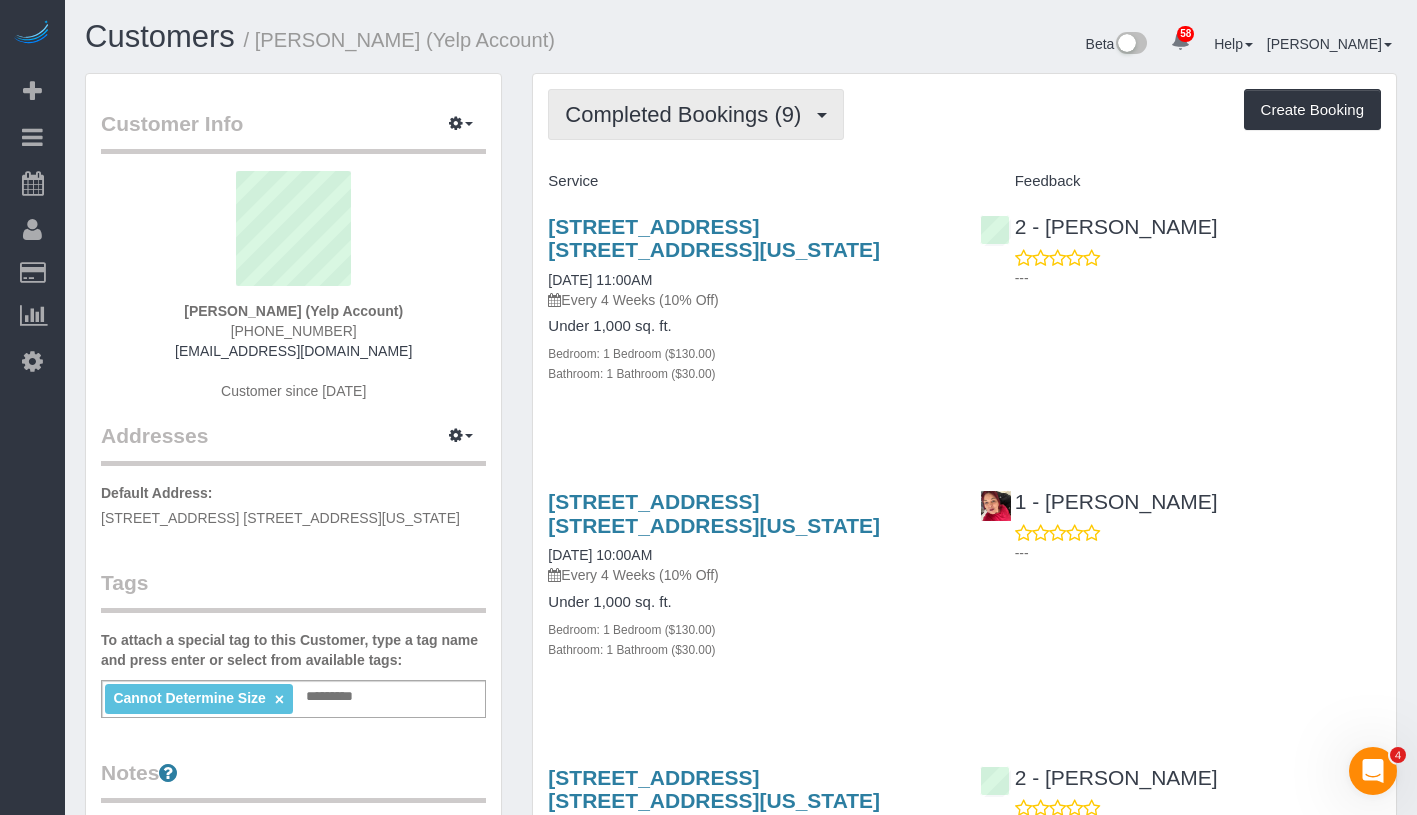 click on "Completed Bookings (9)" at bounding box center (688, 114) 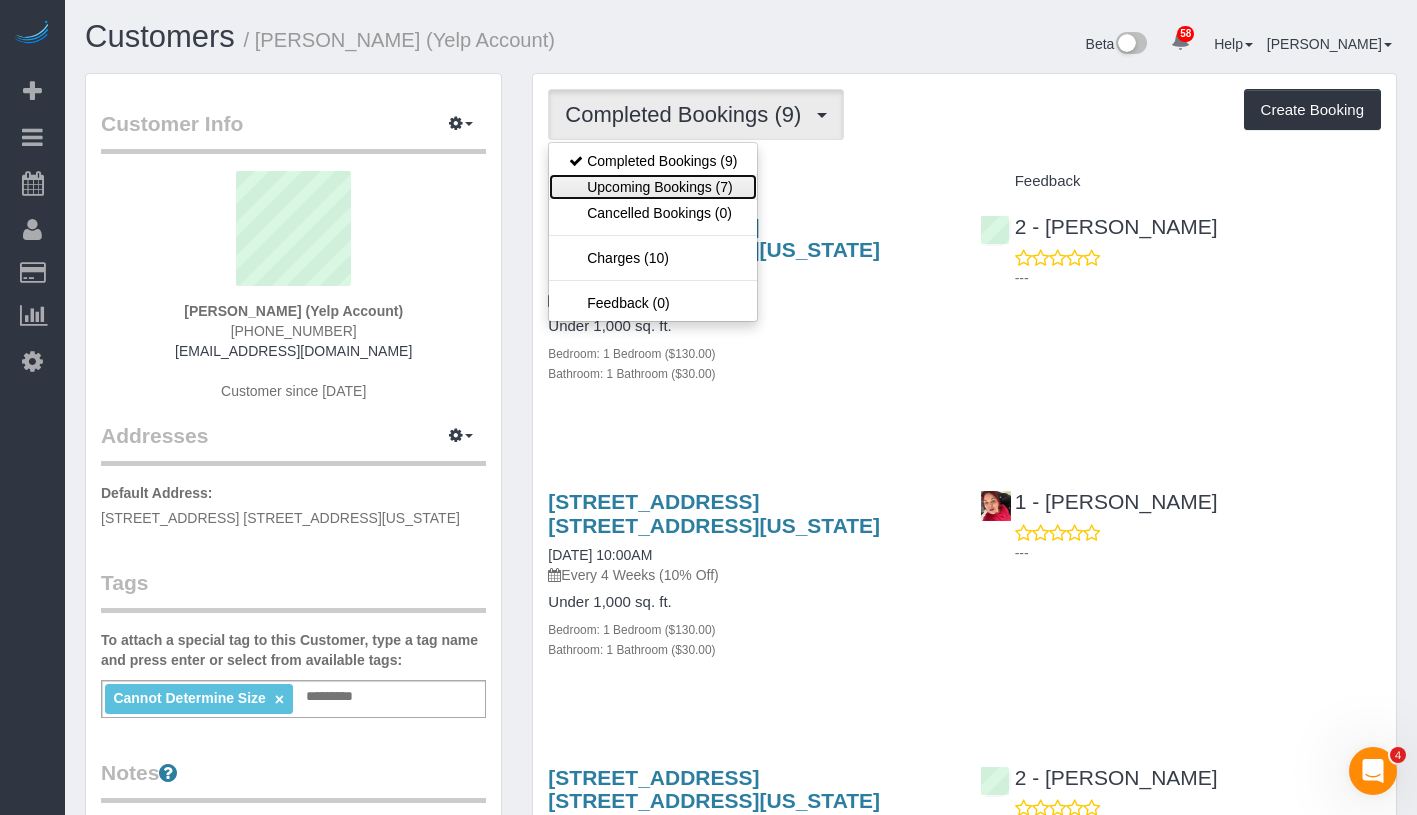 click on "Upcoming Bookings (7)" at bounding box center (653, 187) 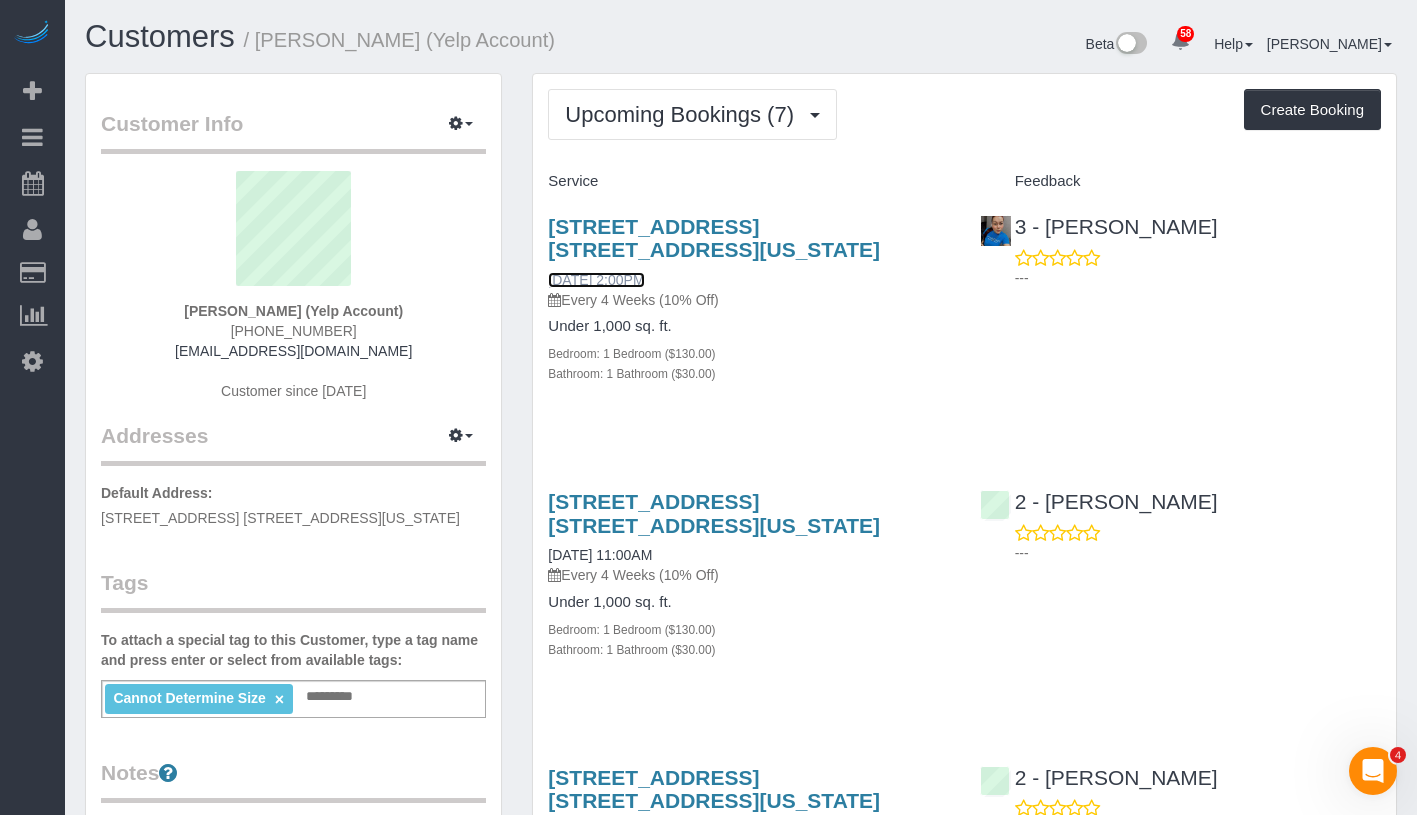 click on "07/07/2025 2:00PM" at bounding box center [596, 280] 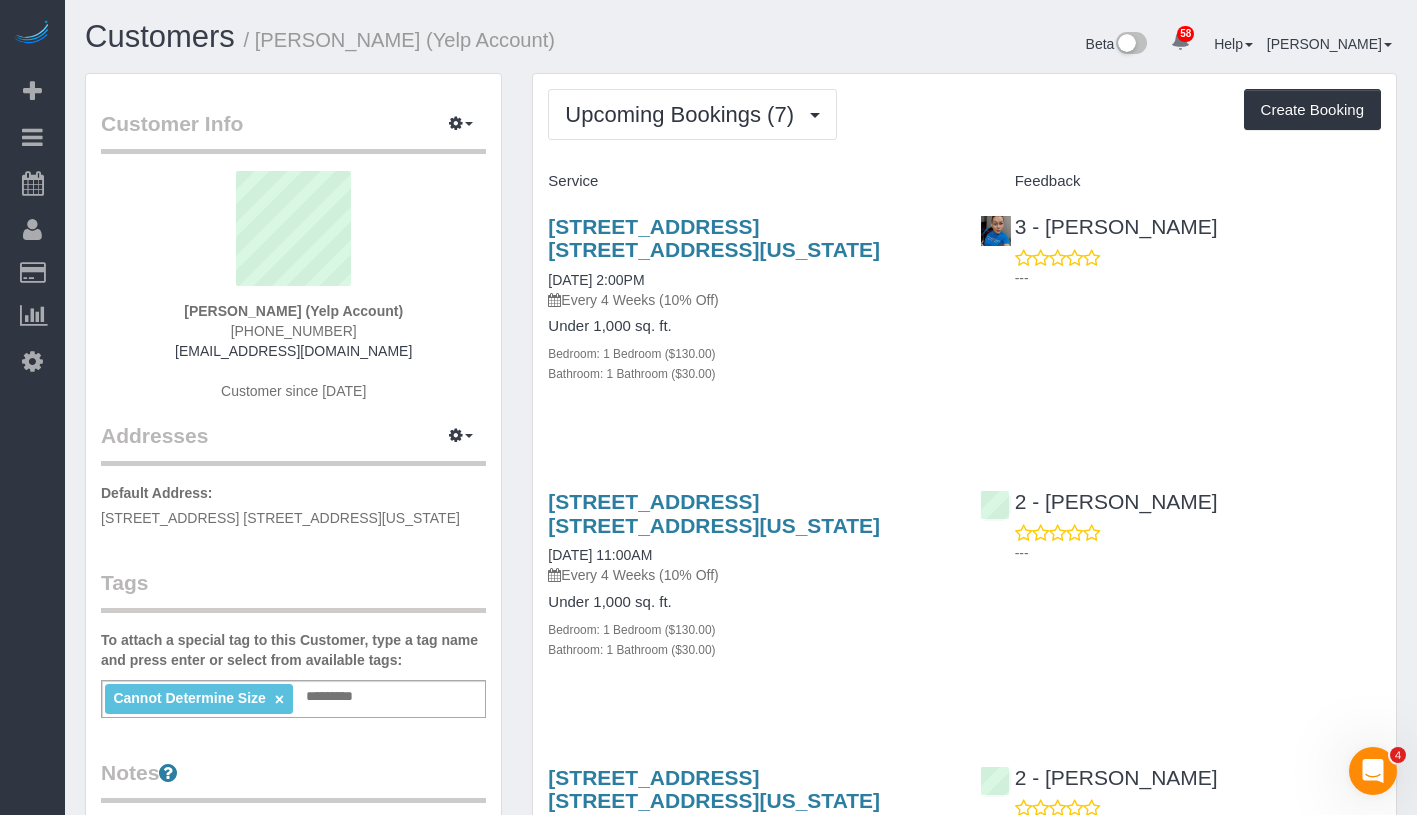 drag, startPoint x: 191, startPoint y: 313, endPoint x: 419, endPoint y: 309, distance: 228.03508 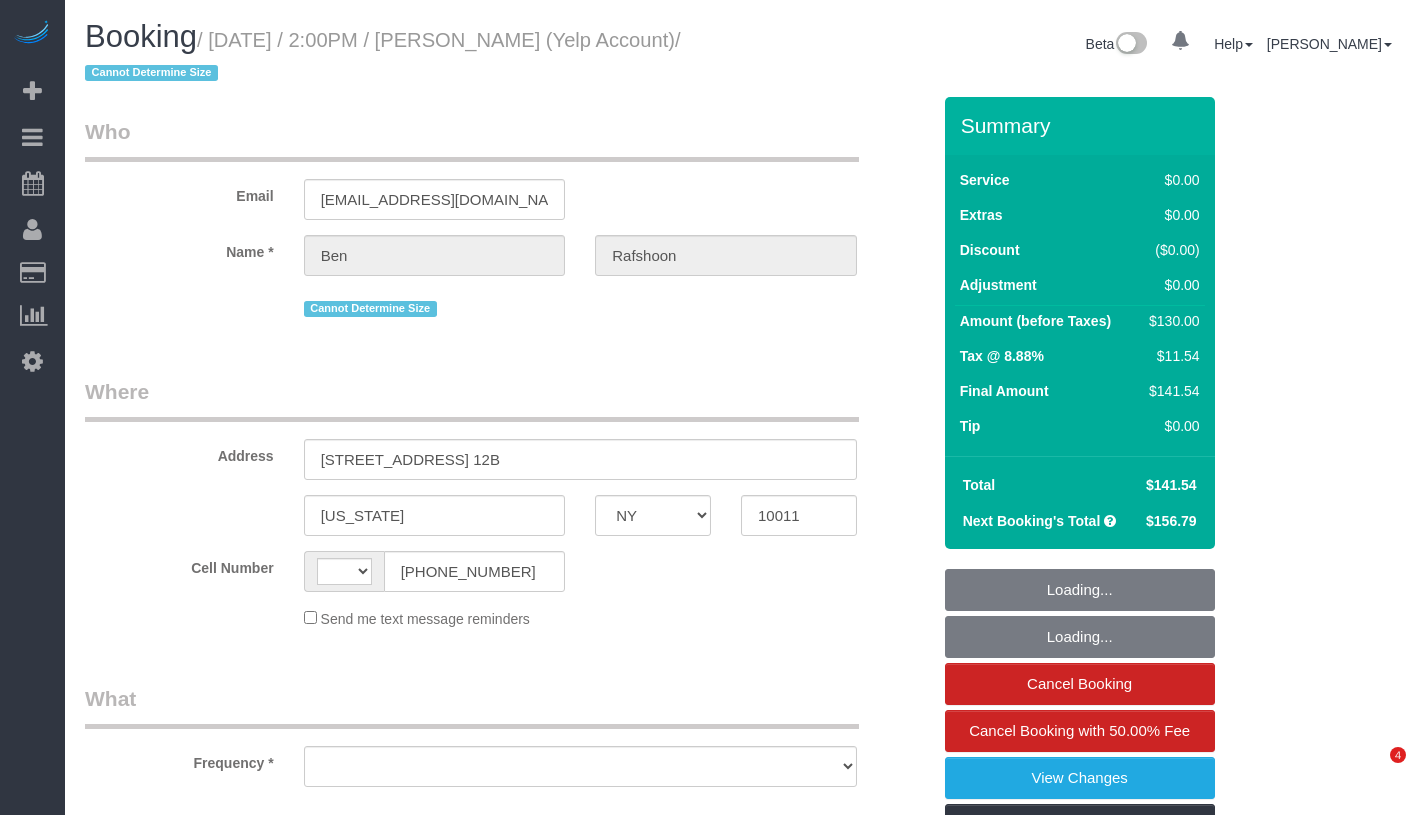 select on "NY" 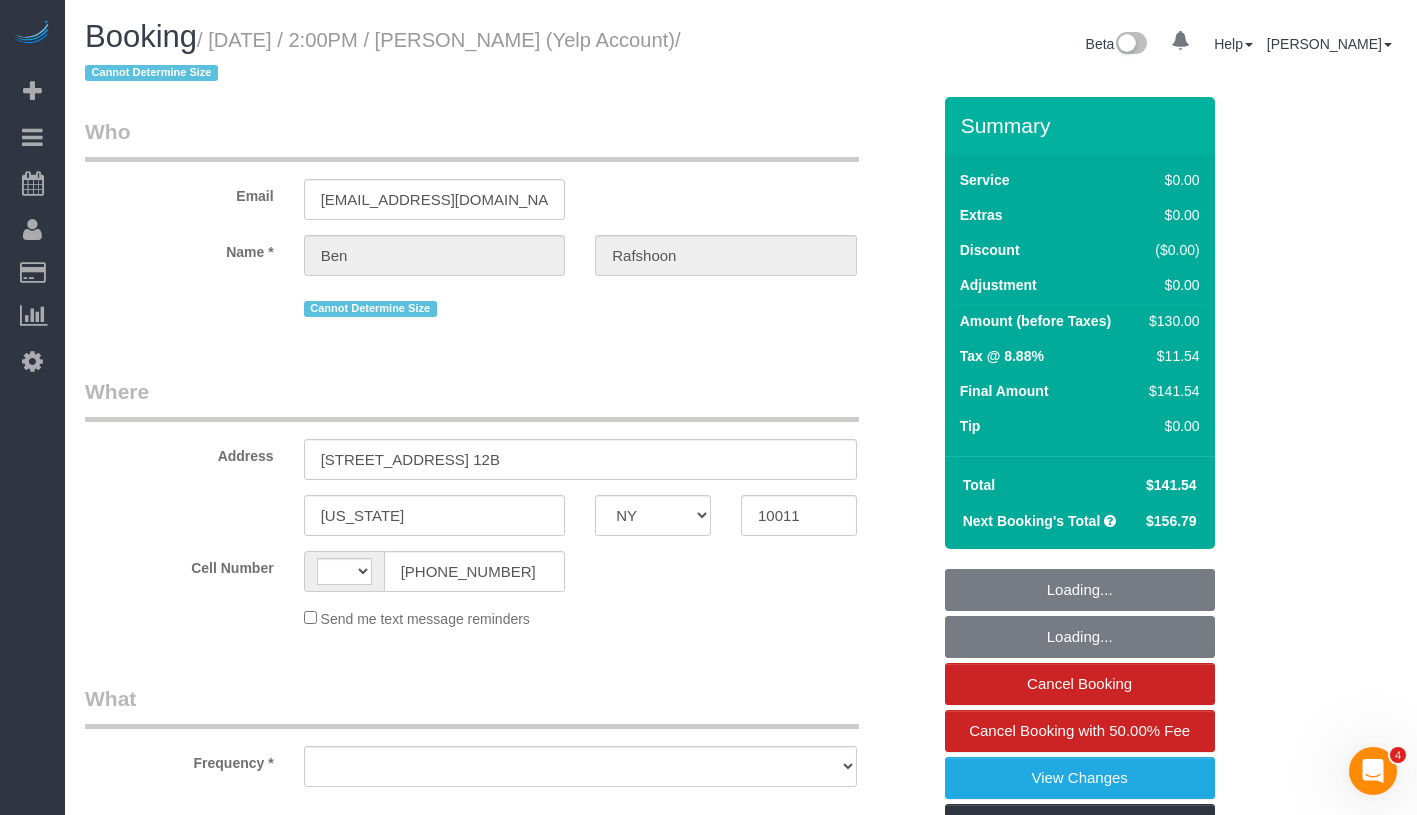 scroll, scrollTop: 0, scrollLeft: 0, axis: both 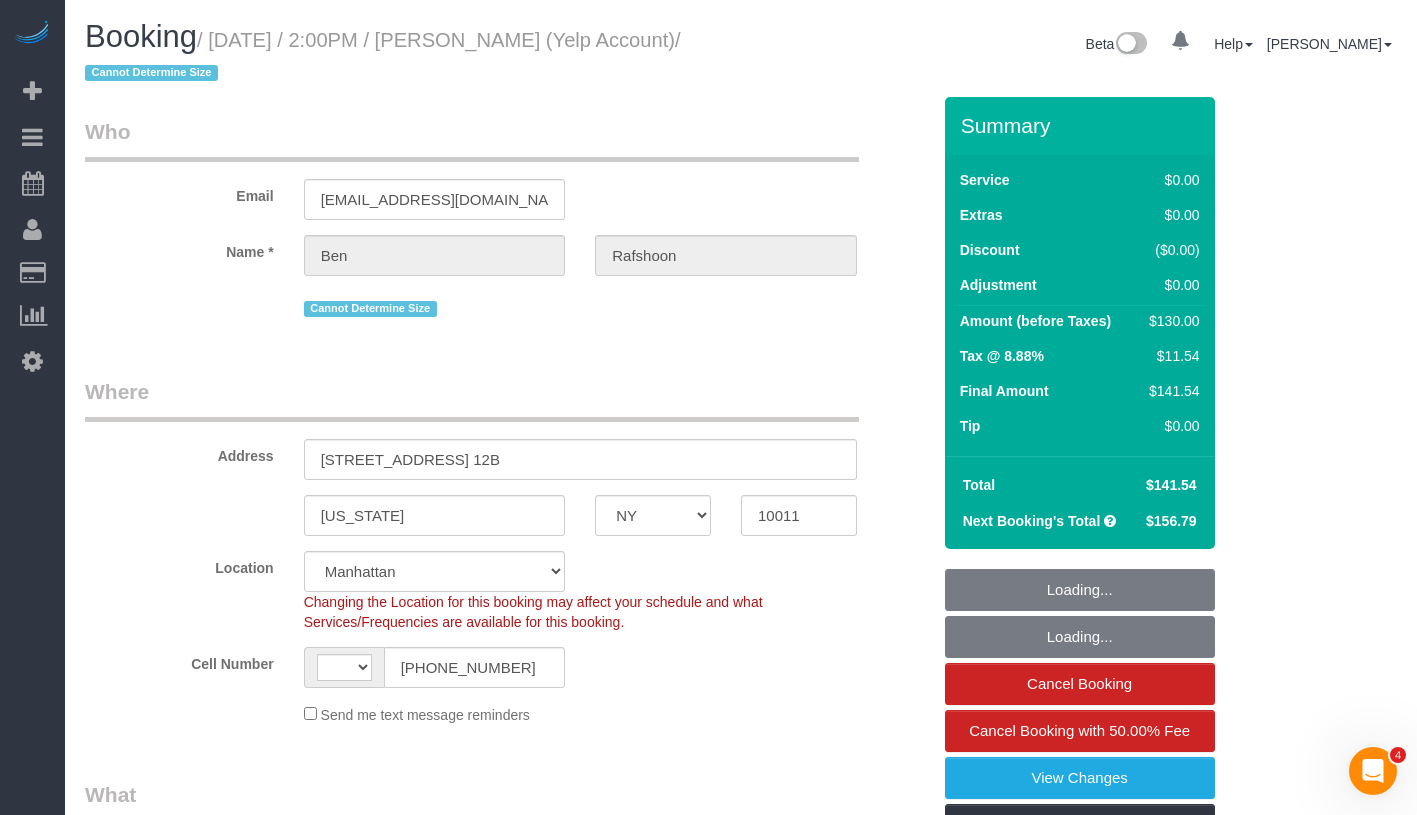 select on "string:[GEOGRAPHIC_DATA]" 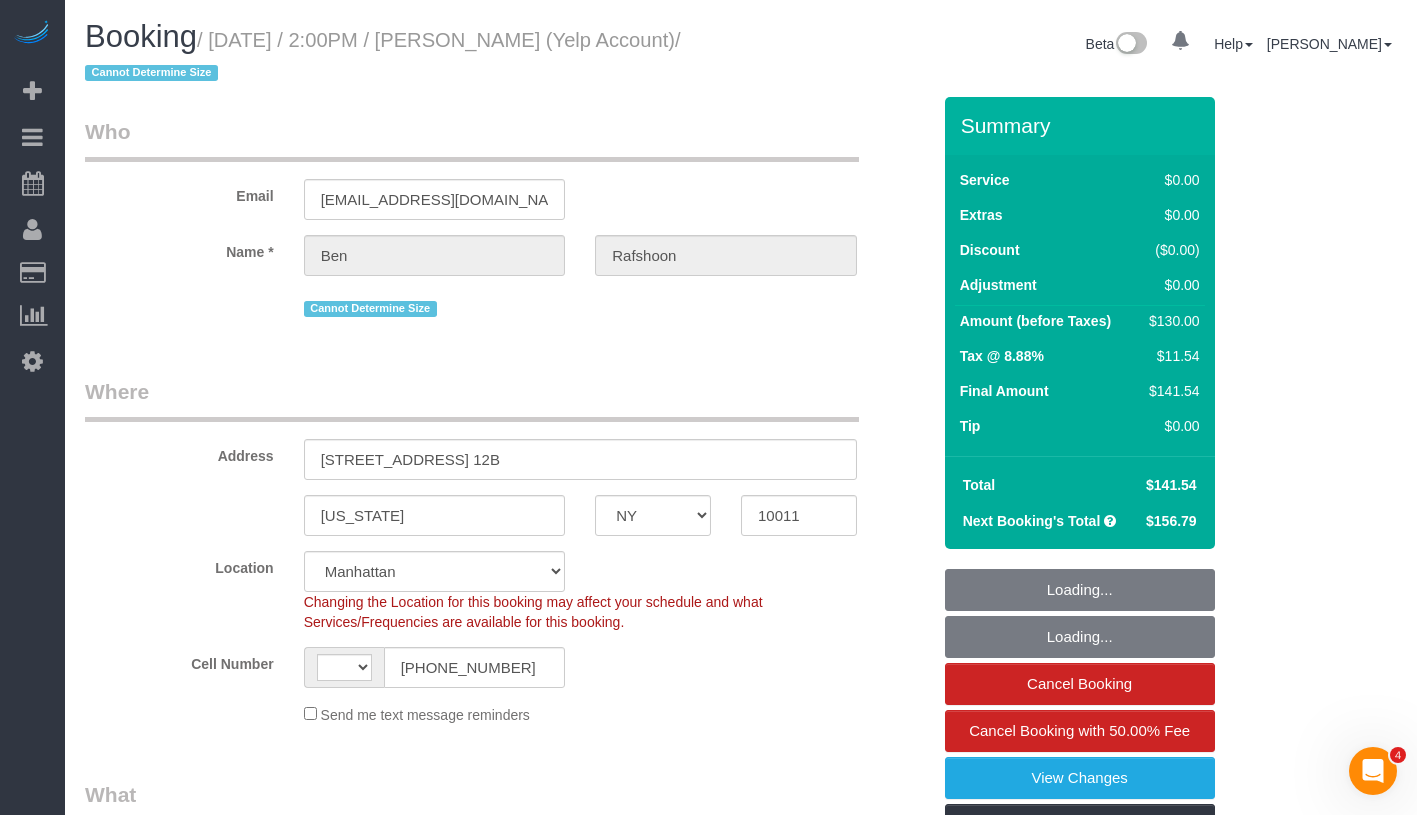 select on "object:824" 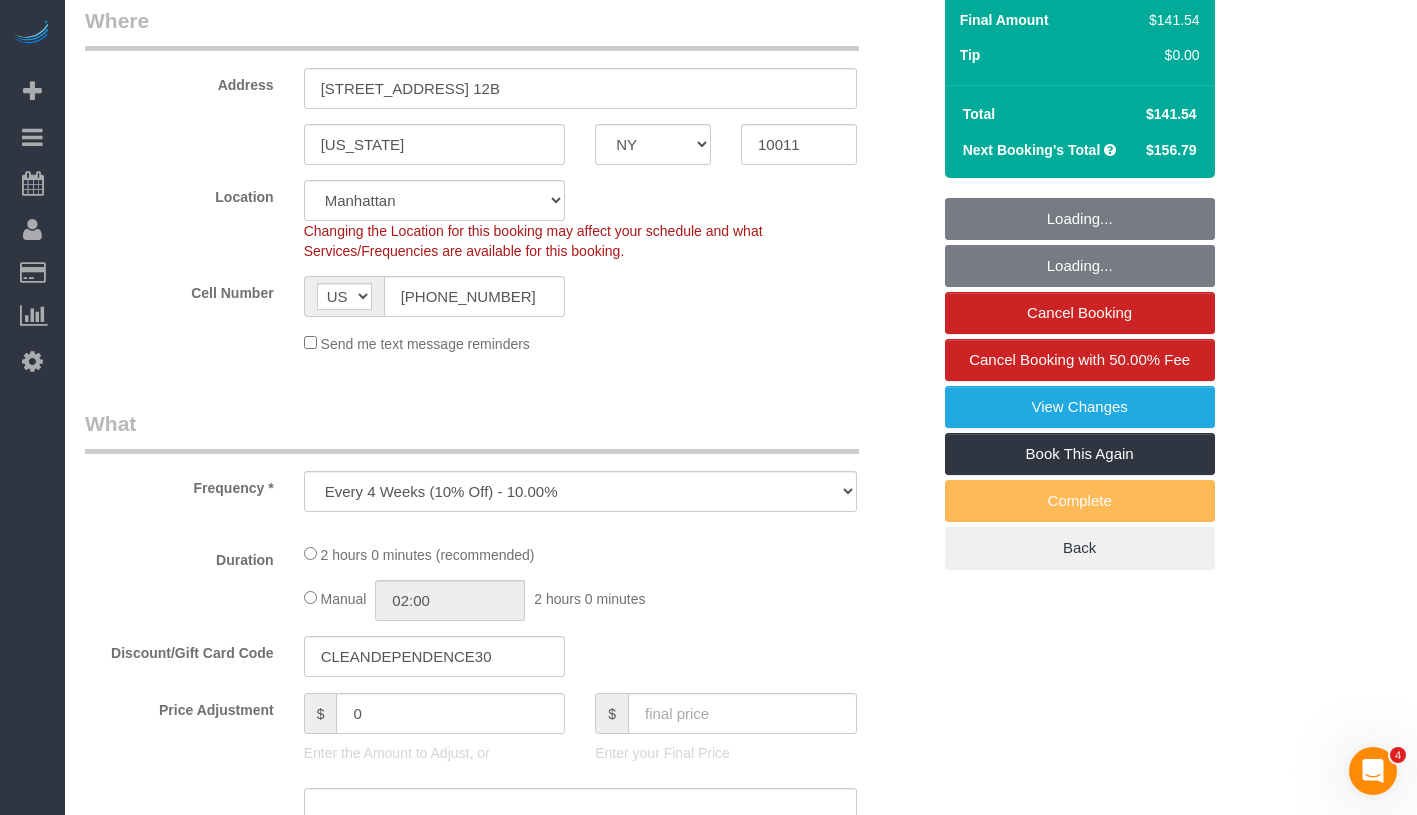 select on "1" 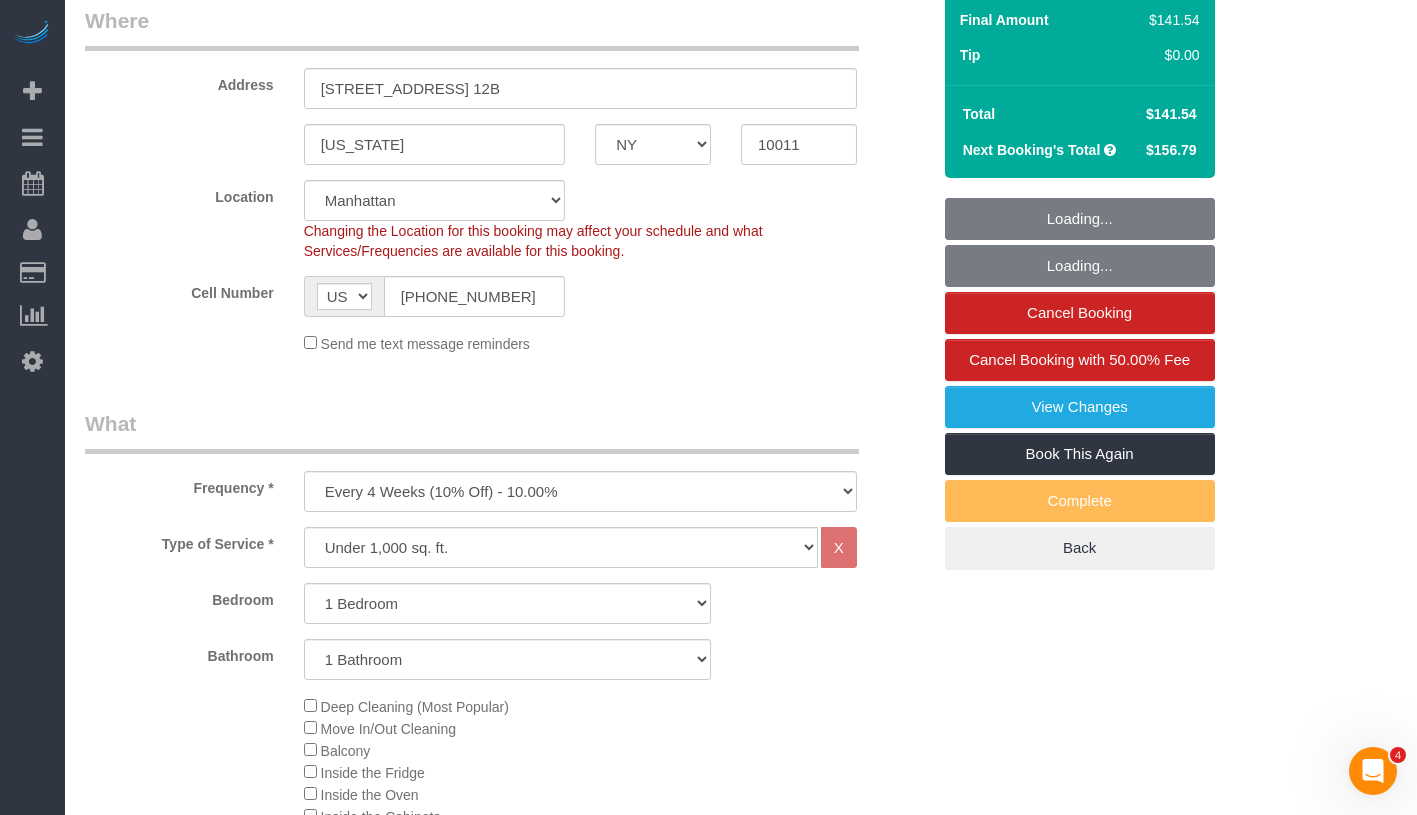 select on "string:stripe-pm_1QBkcr4VGloSiKo7SXTBdANX" 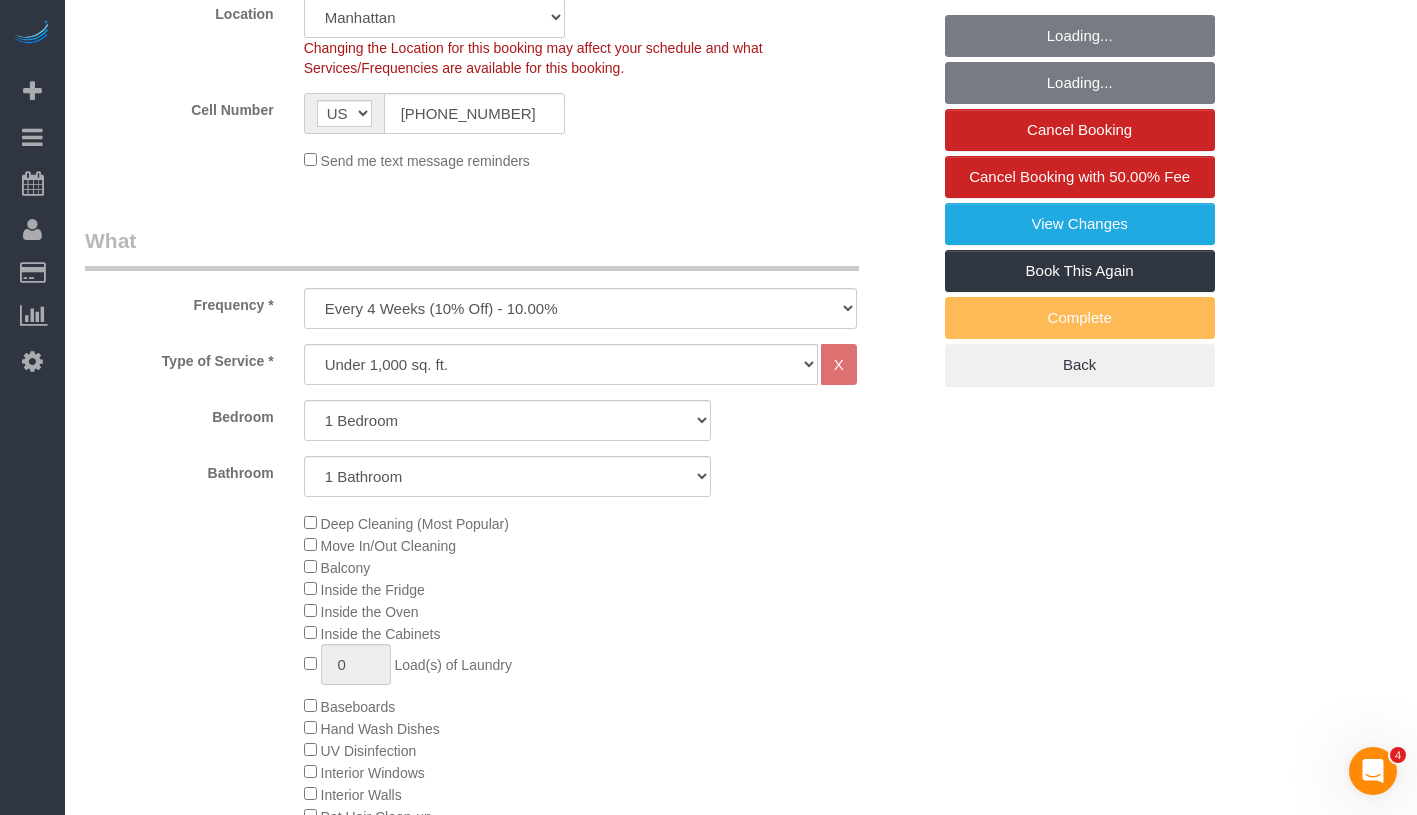 scroll, scrollTop: 1098, scrollLeft: 0, axis: vertical 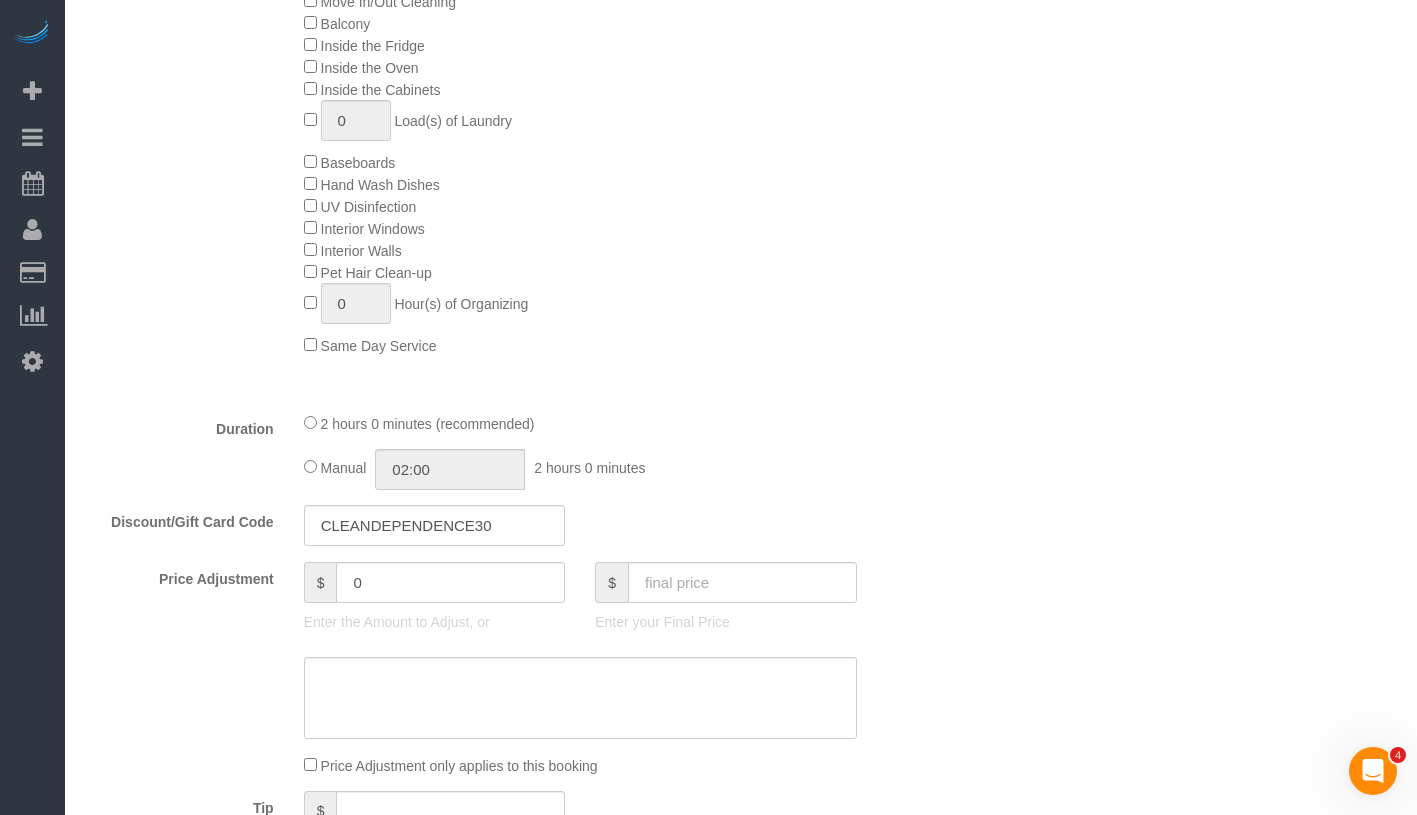 select on "1" 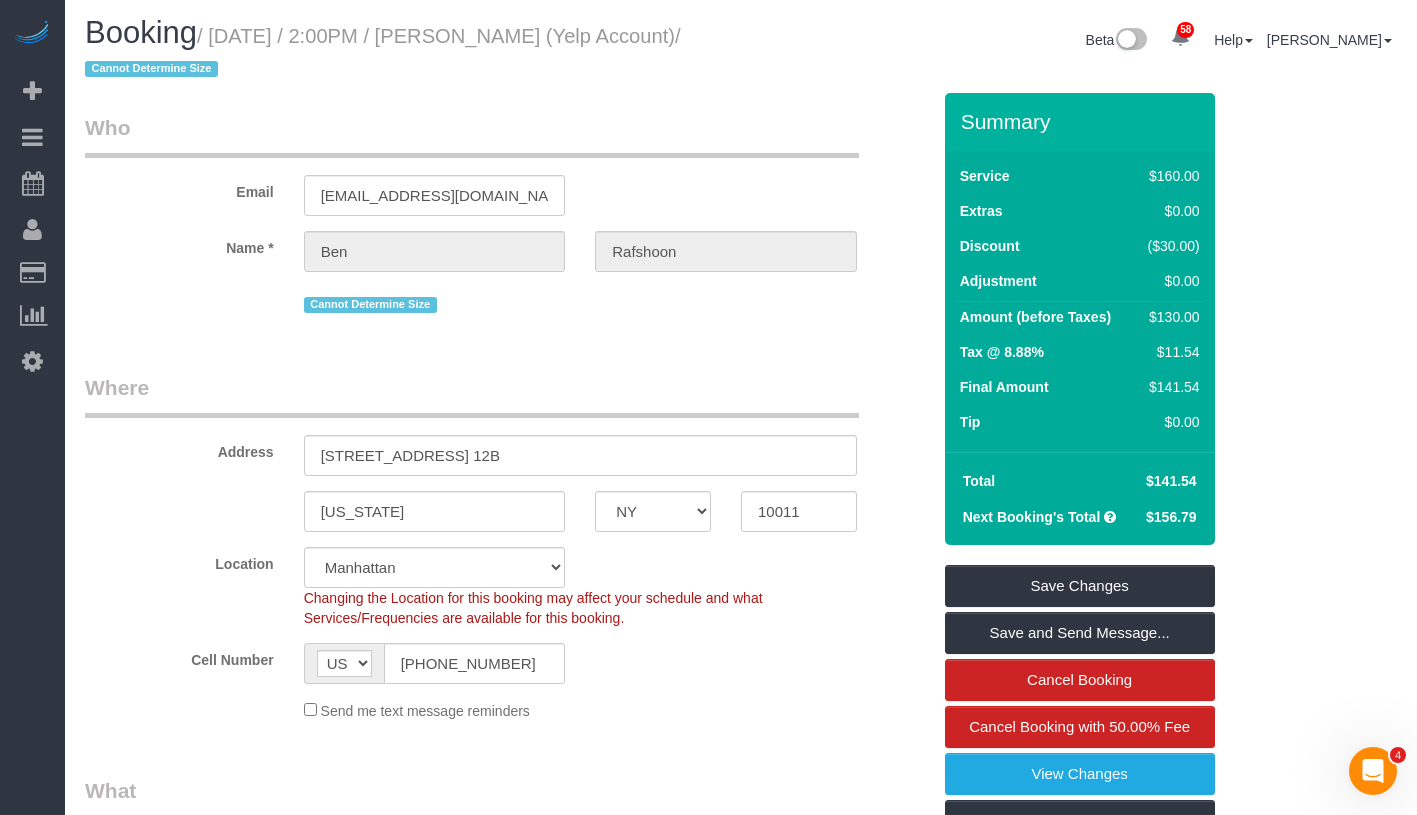 scroll, scrollTop: 0, scrollLeft: 0, axis: both 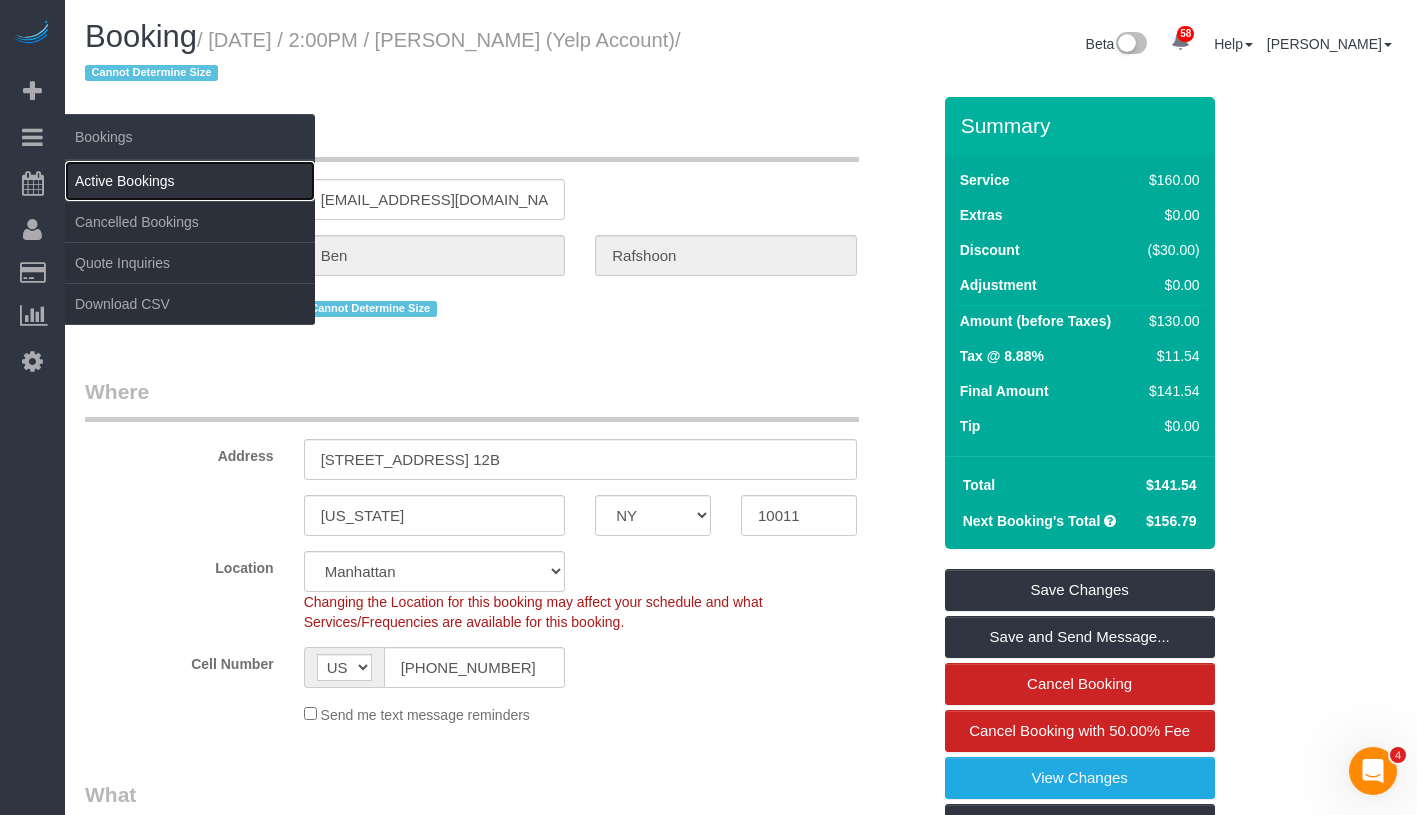 click on "Active Bookings" at bounding box center [190, 181] 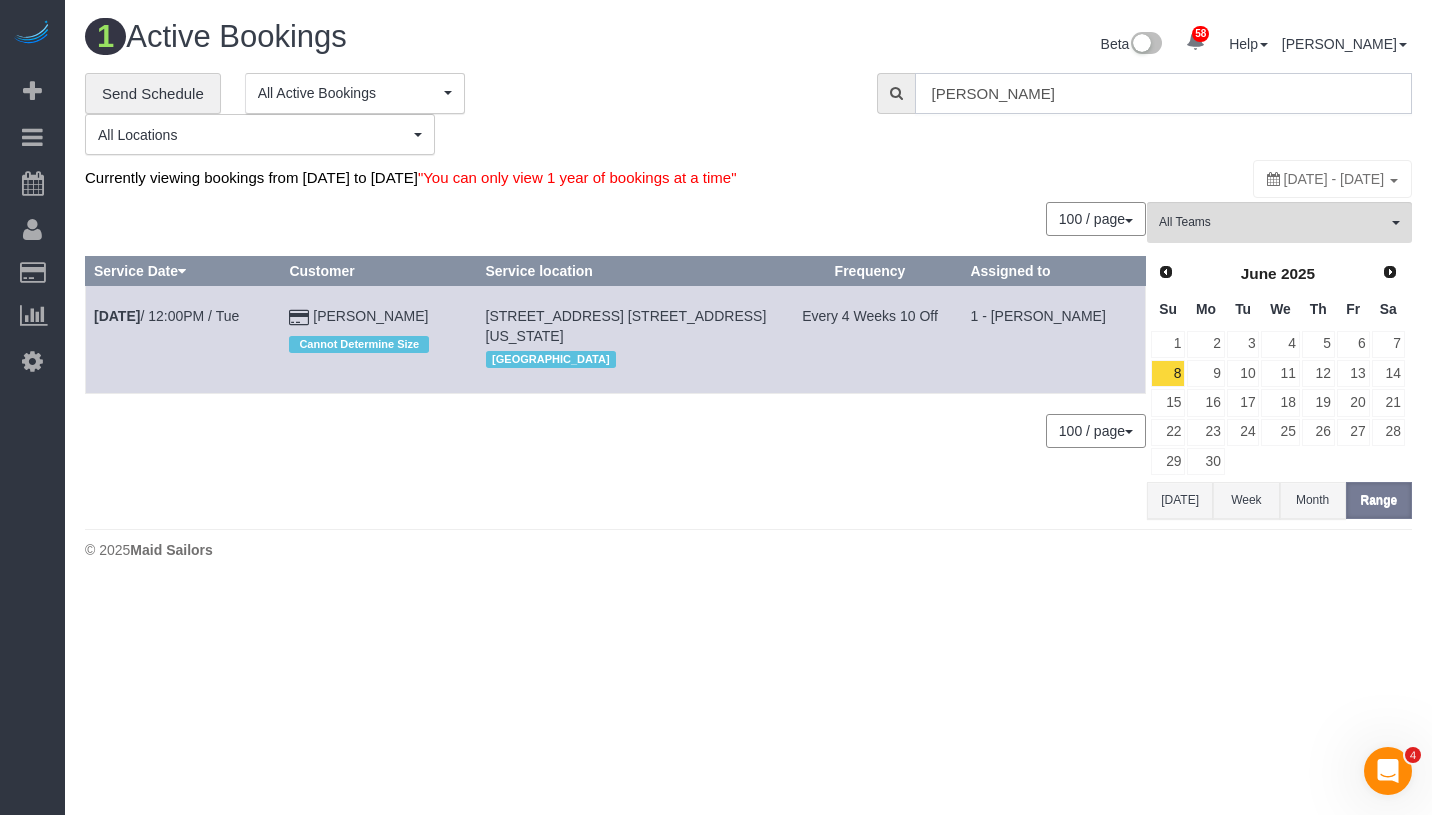 click on "Duane McKee" at bounding box center [1163, 93] 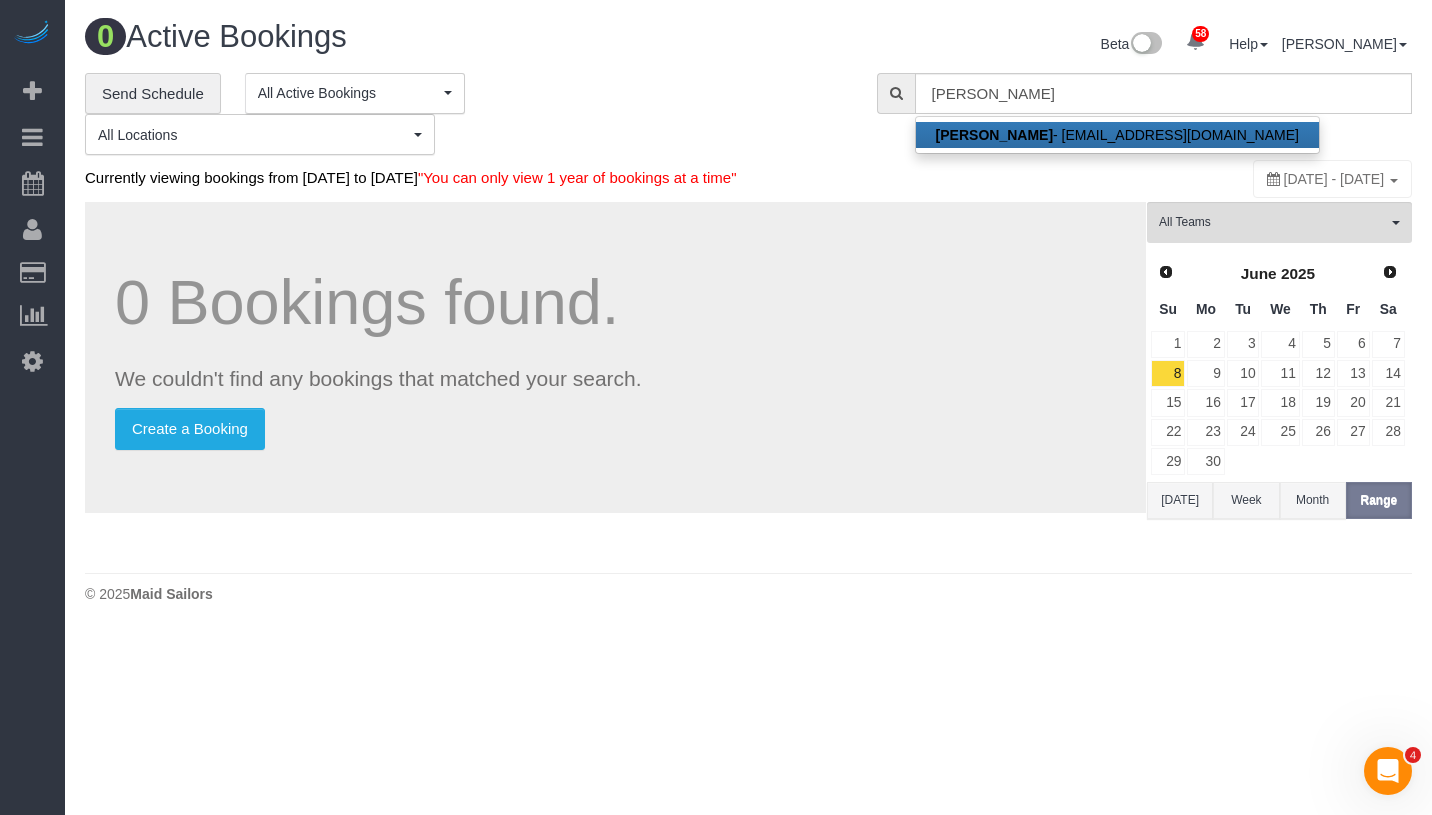 click on "Wever Wong  - weverwong@gmail.com" at bounding box center (1117, 135) 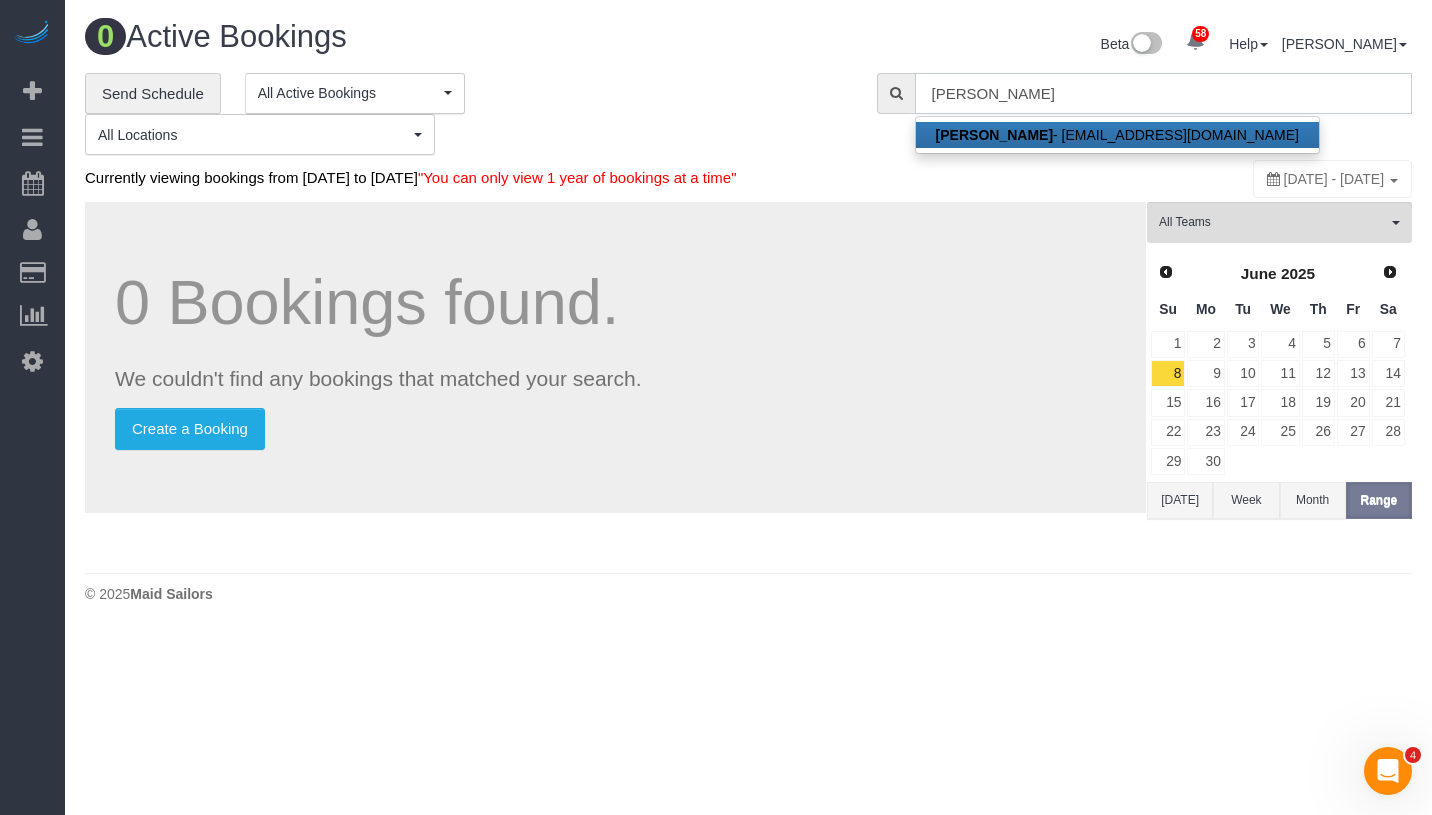 type on "[EMAIL_ADDRESS][DOMAIN_NAME]" 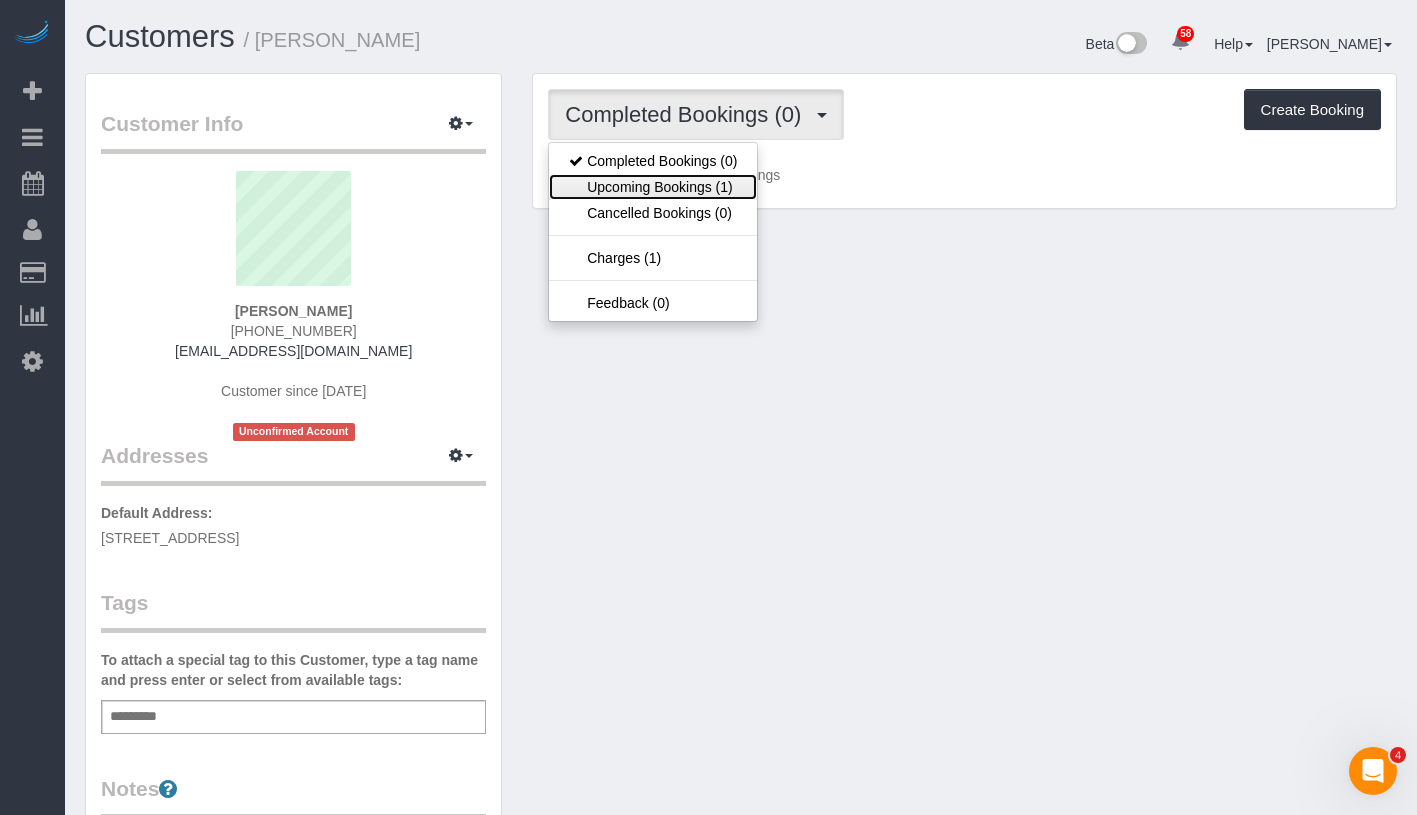 click on "Upcoming Bookings (1)" at bounding box center [653, 187] 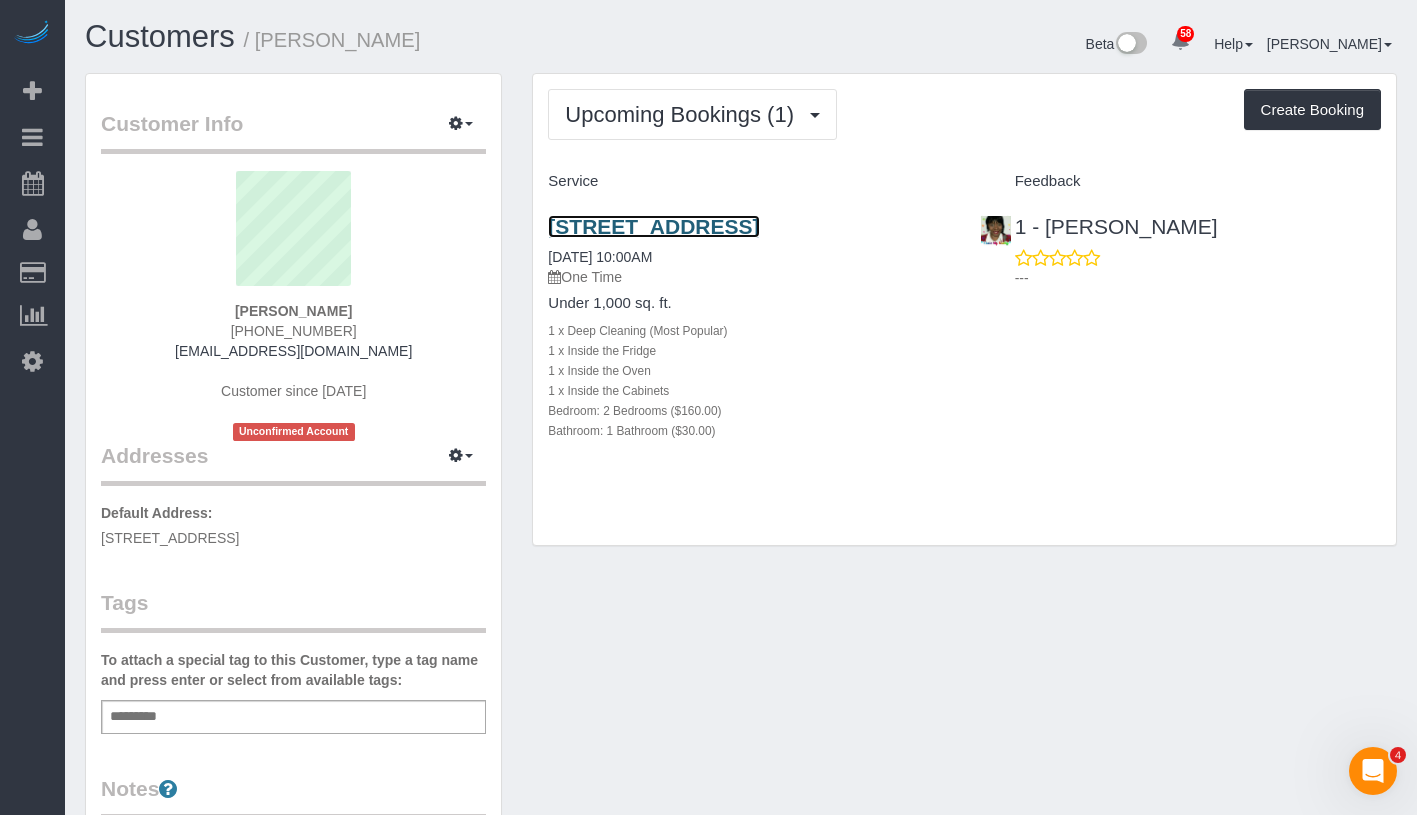 click on "152 North 8th Street, Apt 5, Brooklyn, NY 11249" at bounding box center (653, 226) 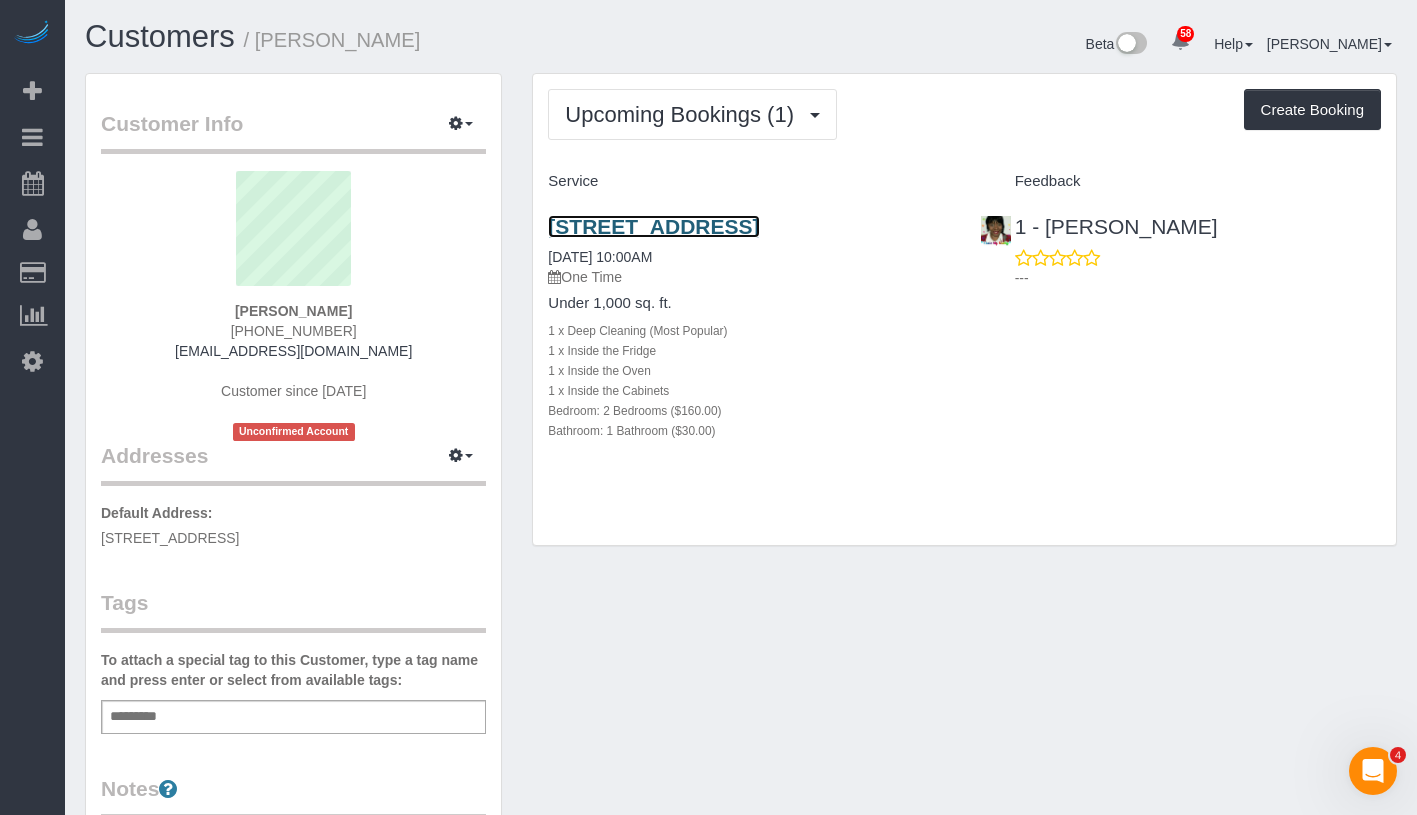 click on "152 North 8th Street, Apt 5, Brooklyn, NY 11249" at bounding box center (653, 226) 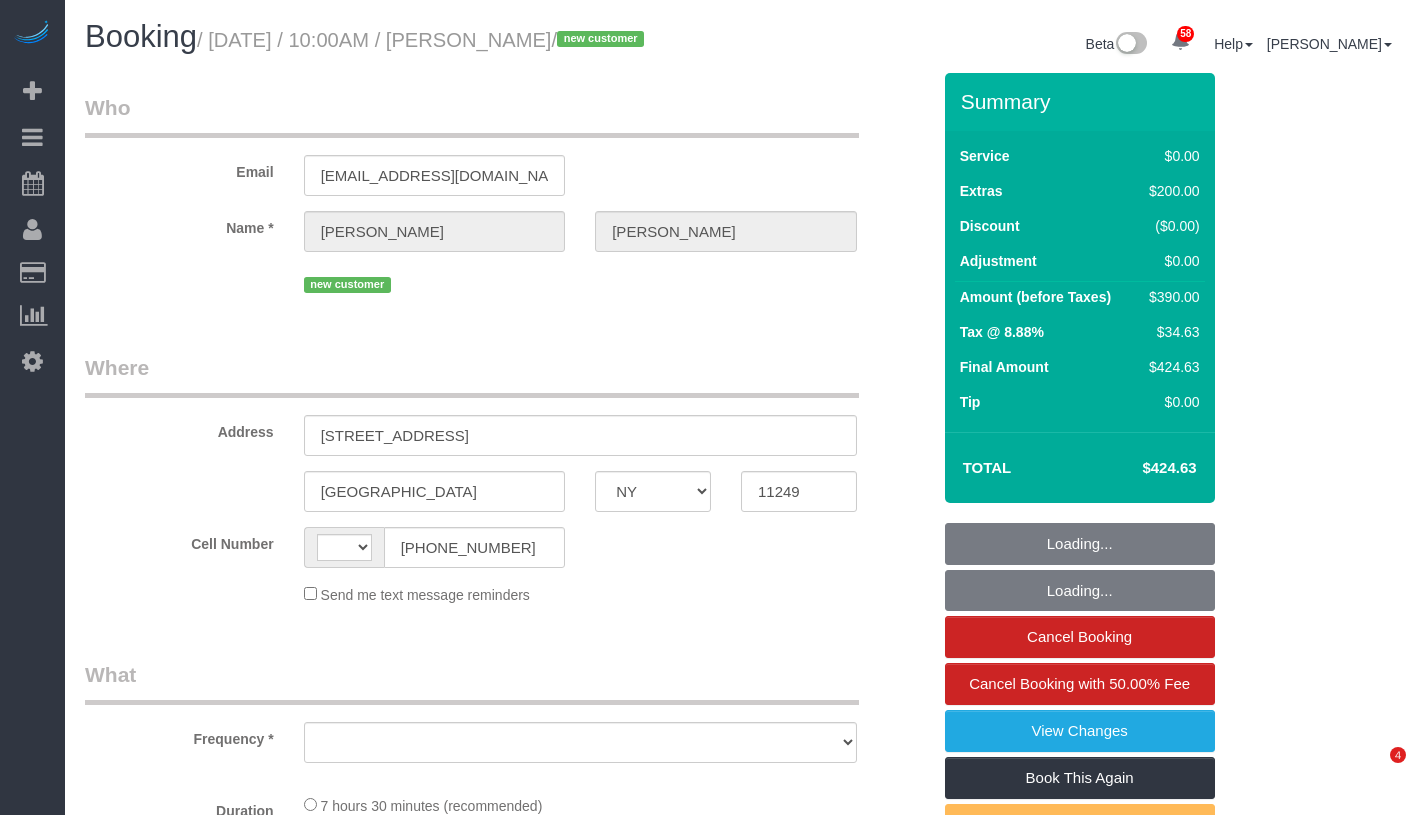 select on "NY" 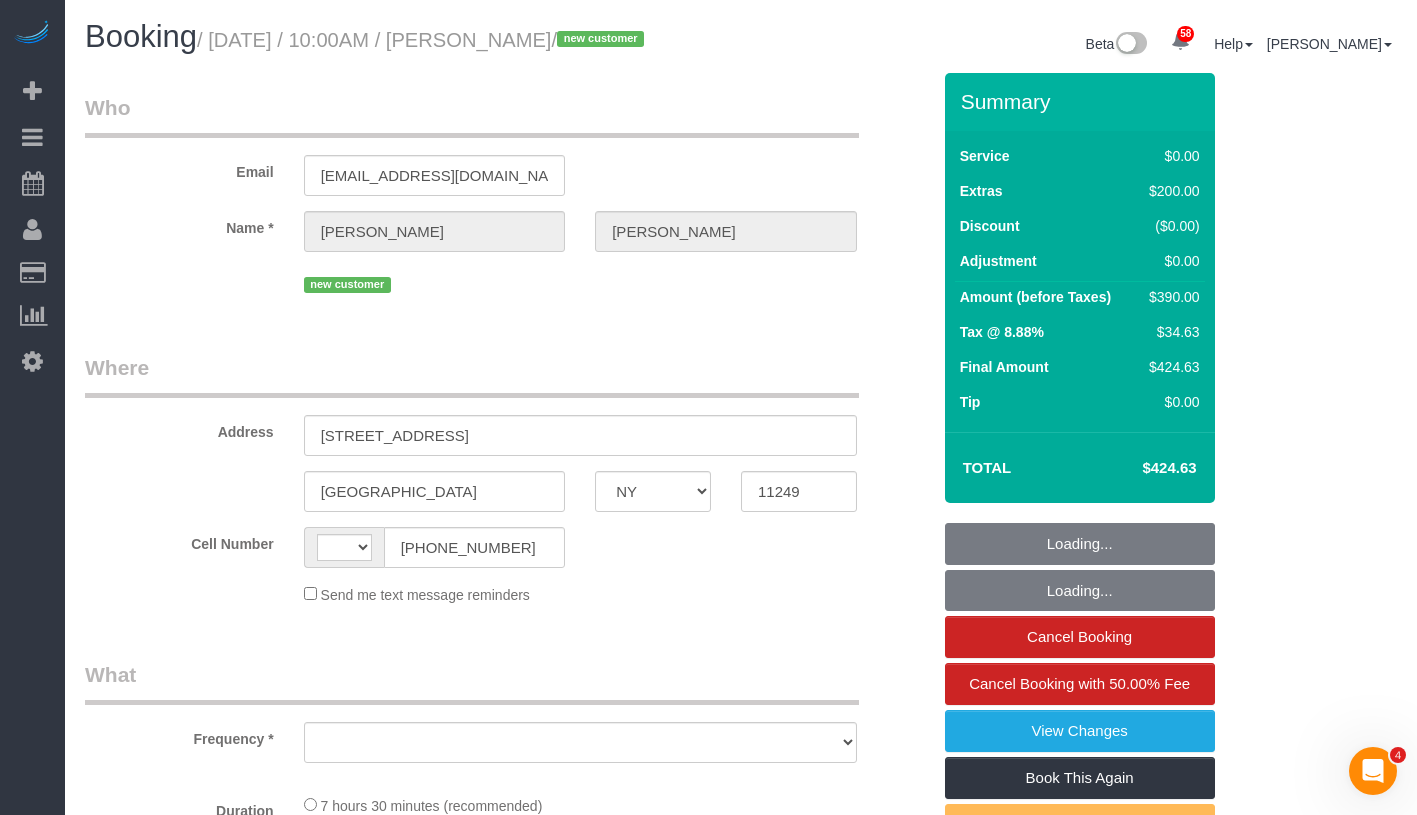 scroll, scrollTop: 0, scrollLeft: 0, axis: both 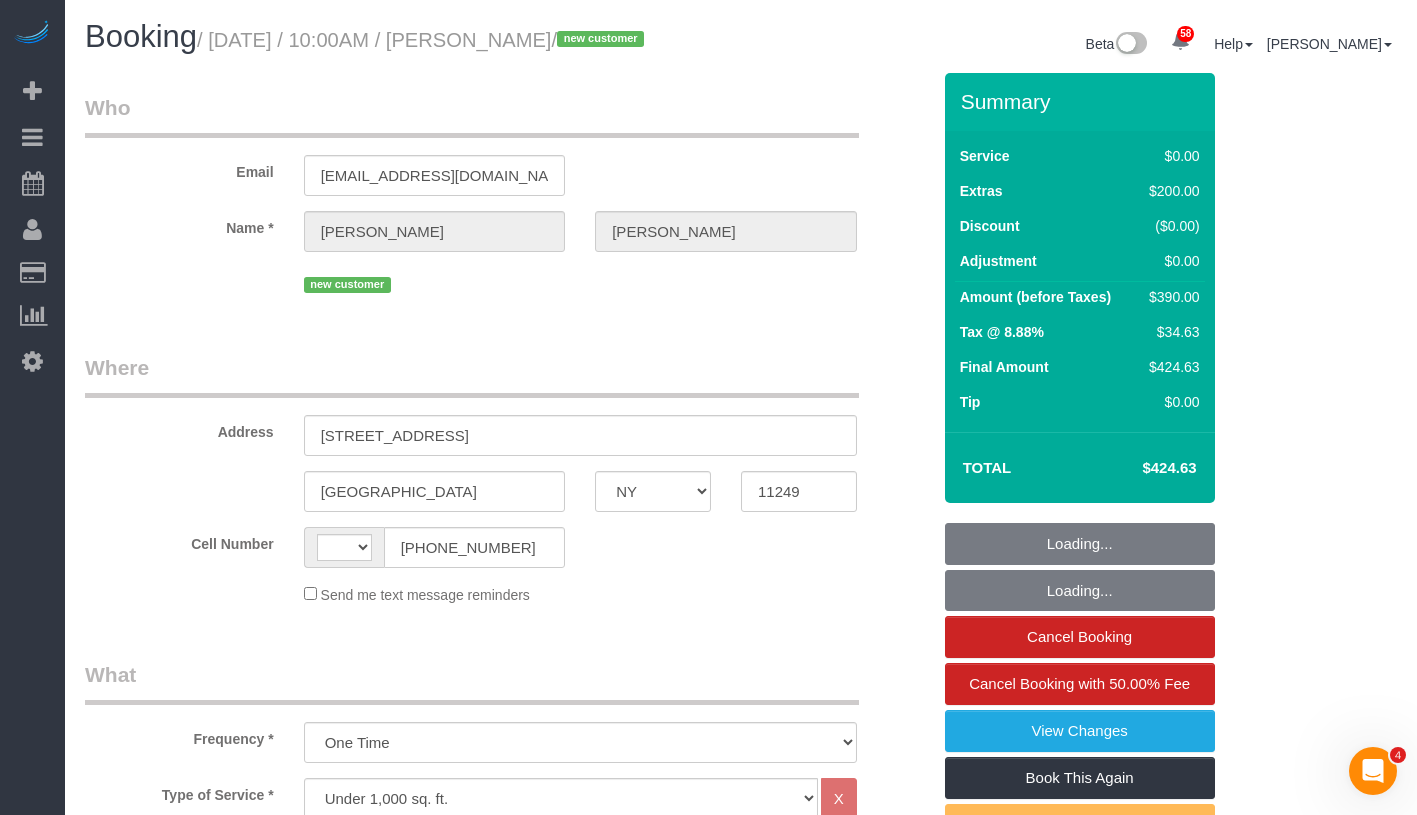 select on "string:[GEOGRAPHIC_DATA]" 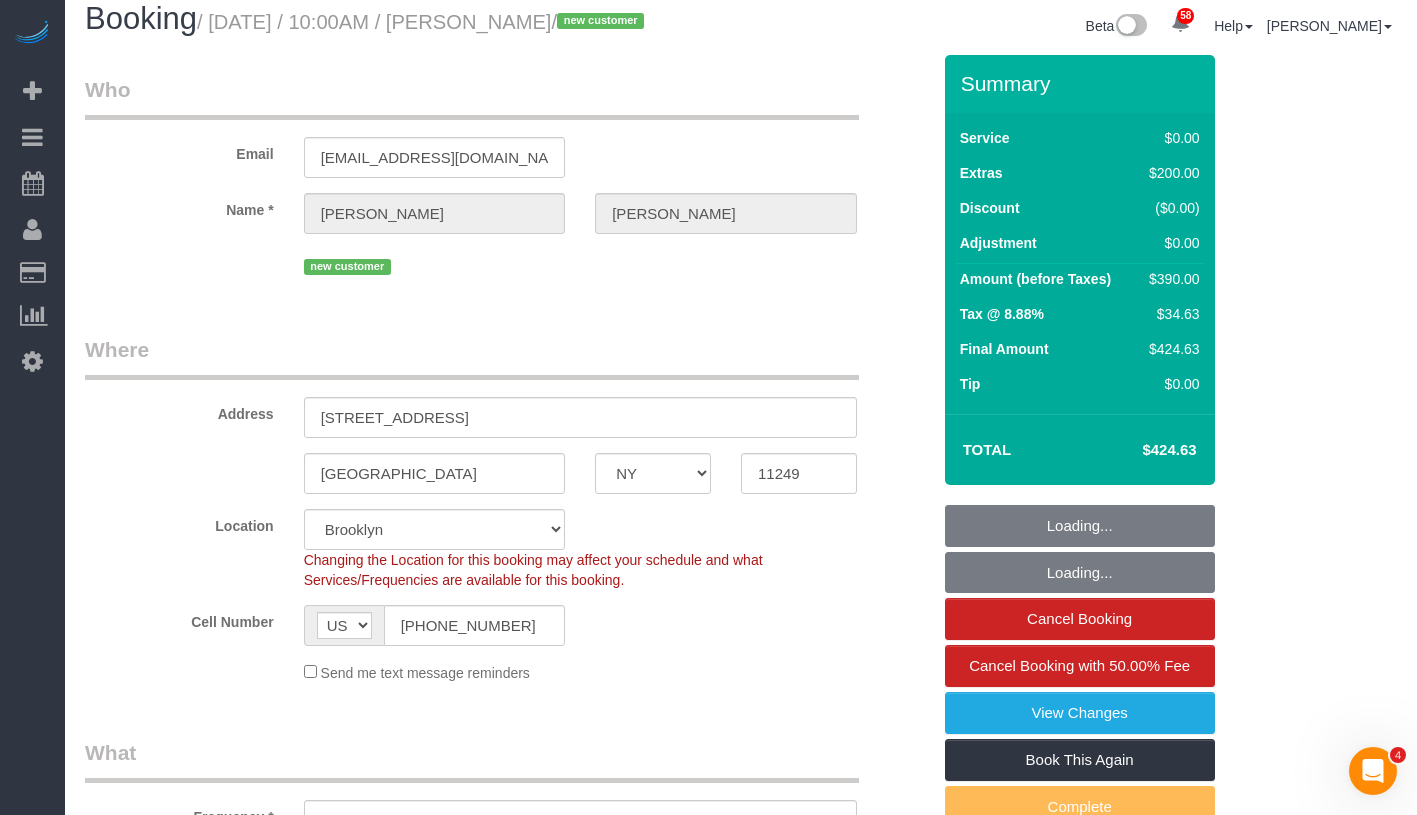select on "object:1391" 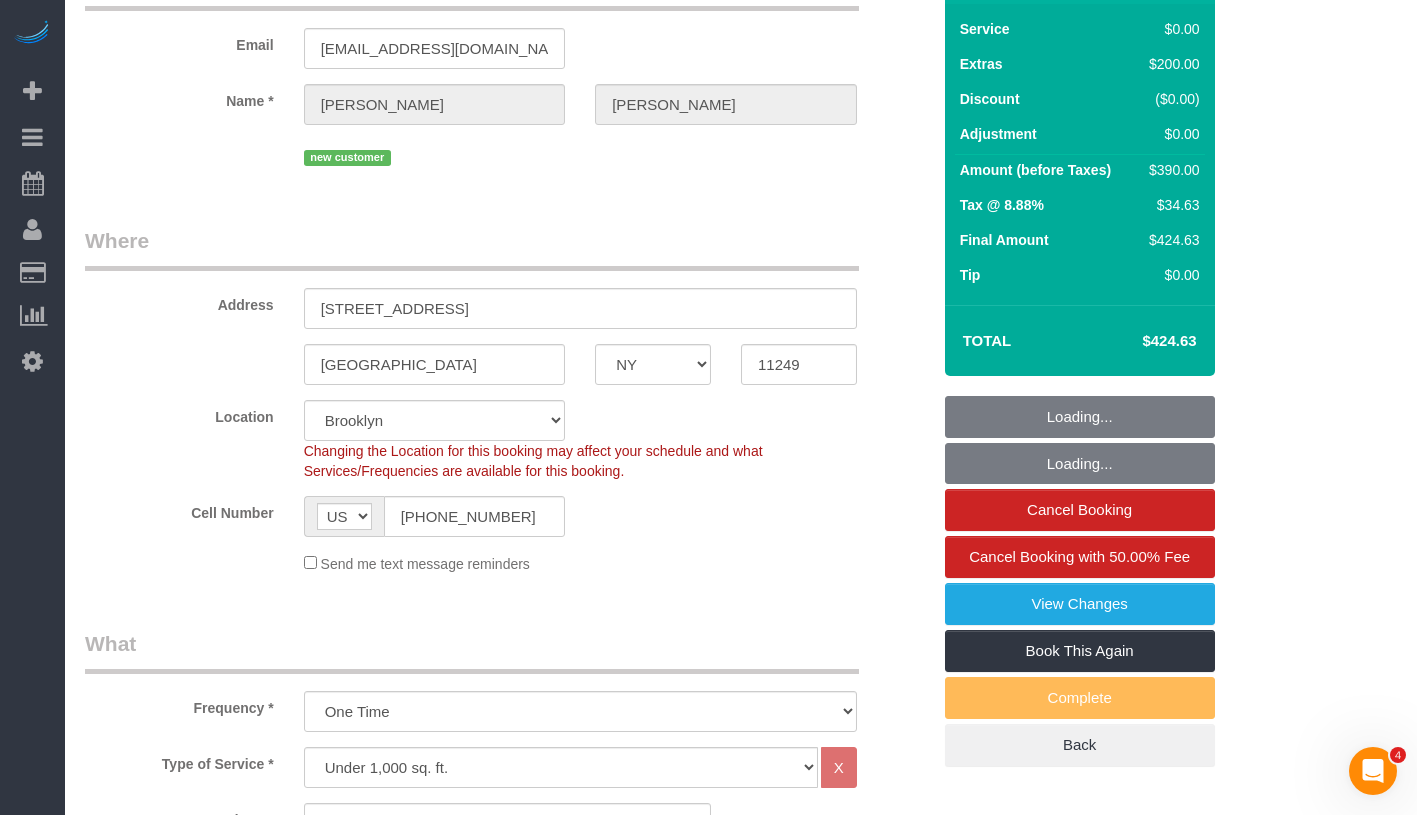 select on "2" 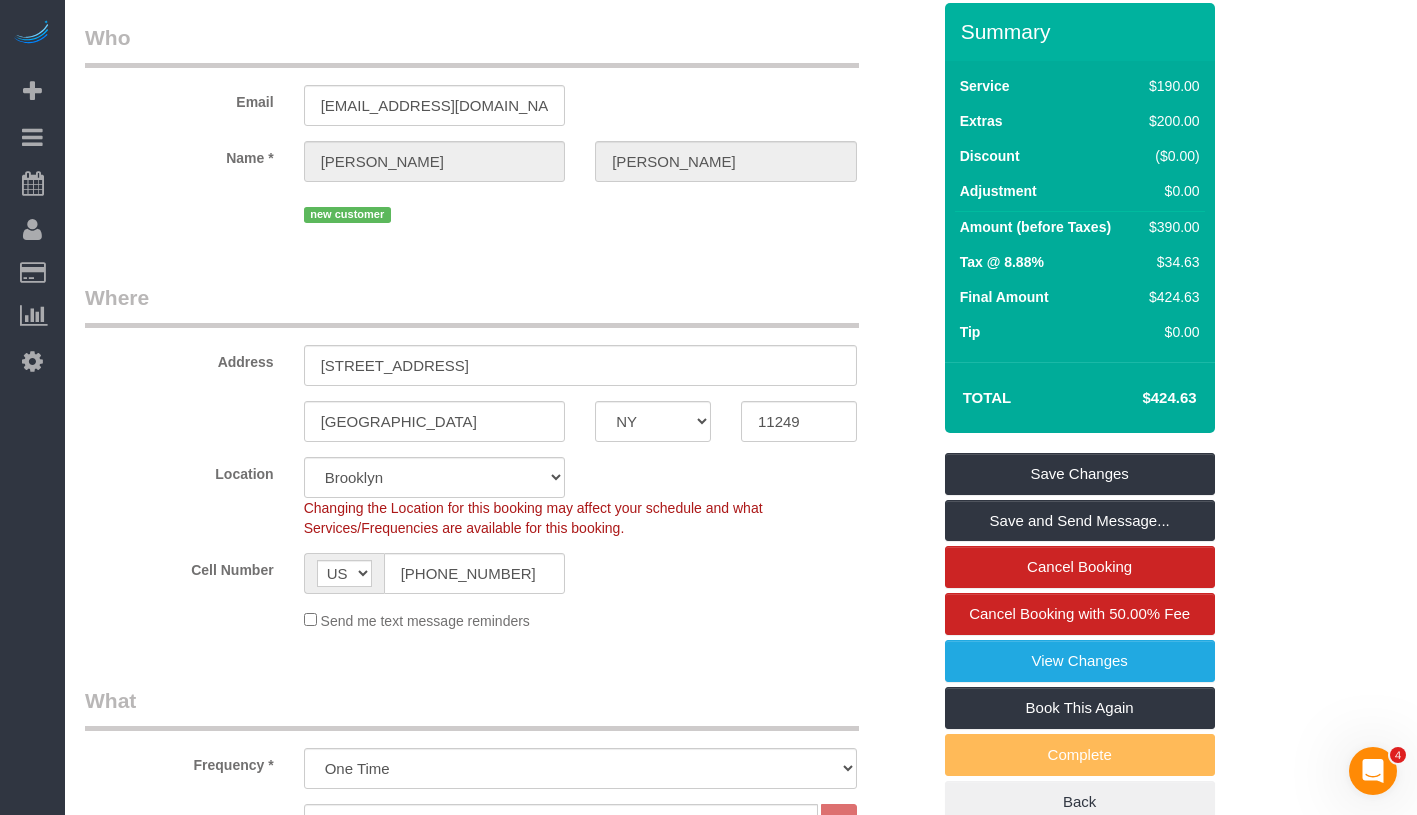scroll, scrollTop: 0, scrollLeft: 0, axis: both 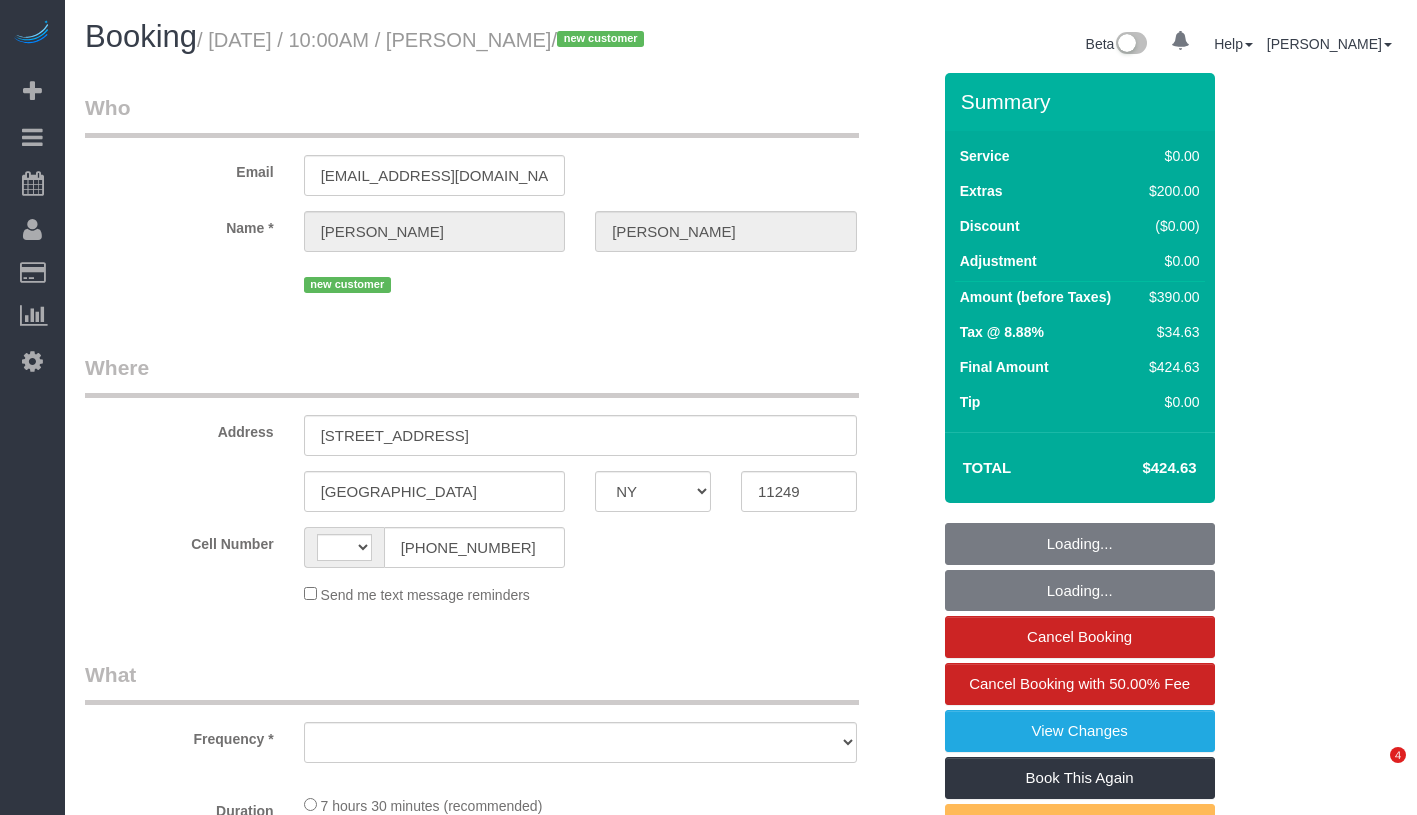 select on "NY" 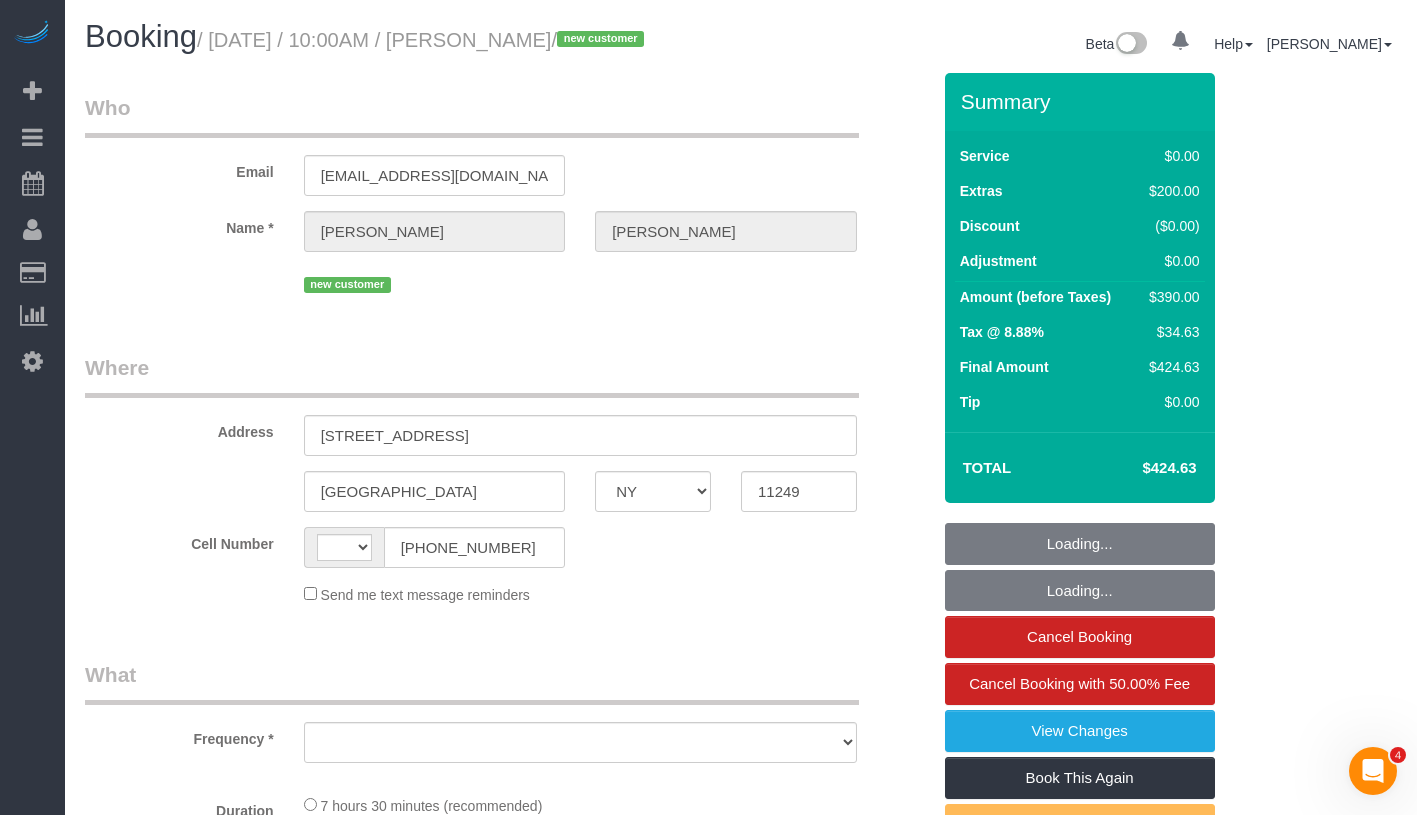 scroll, scrollTop: 0, scrollLeft: 0, axis: both 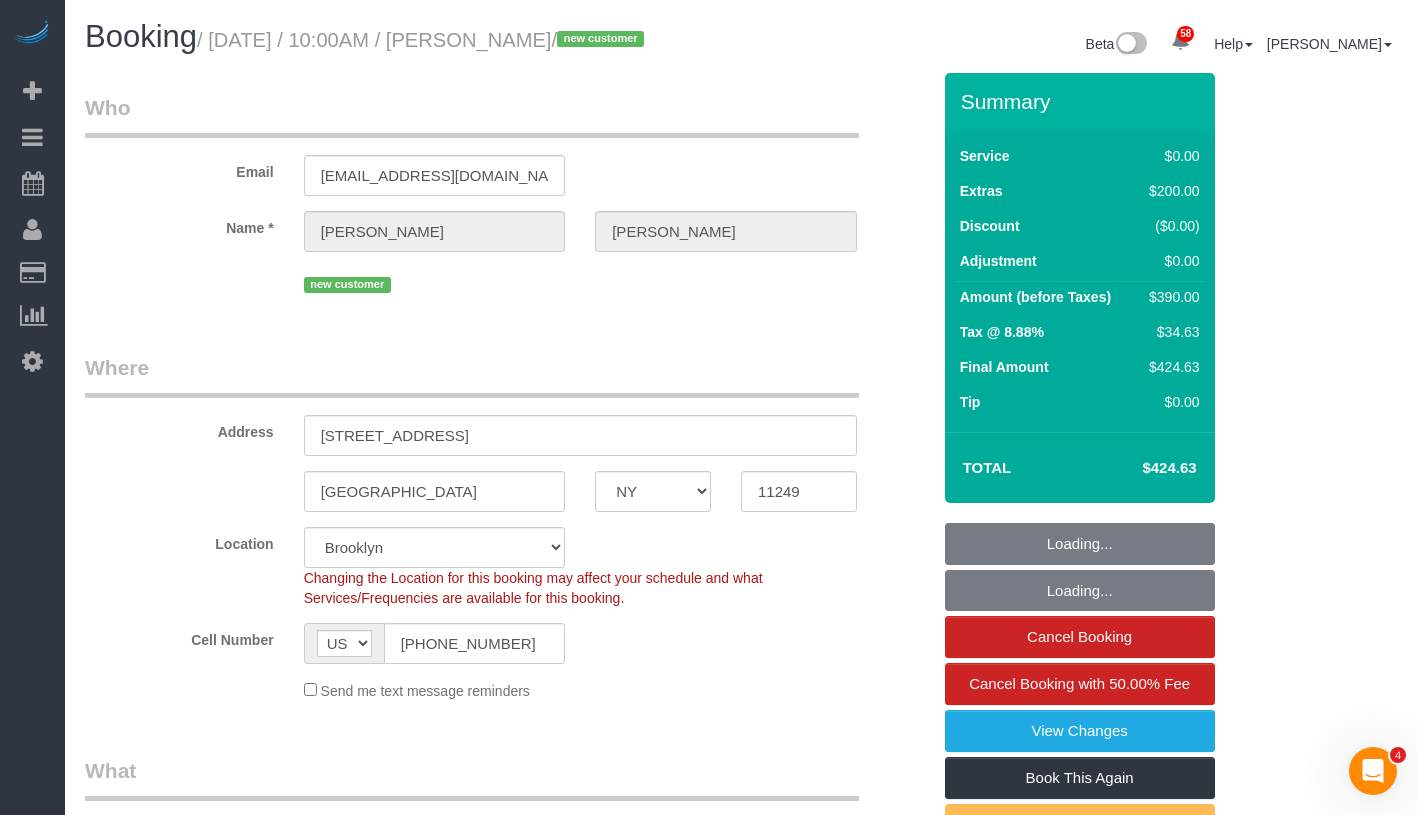 select on "object:970" 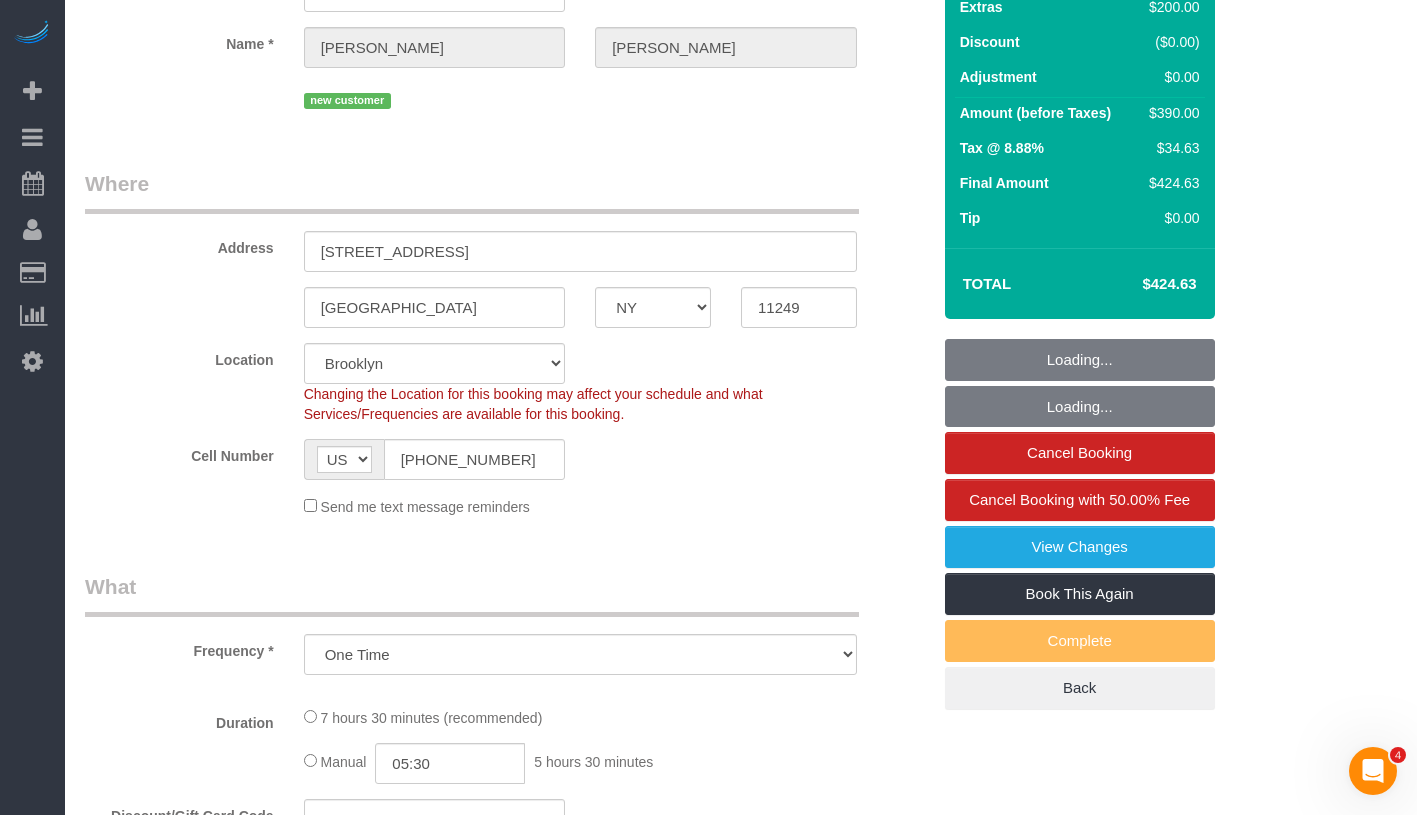 select on "string:stripe-pm_1RhdEG4VGloSiKo76UIs4FM4" 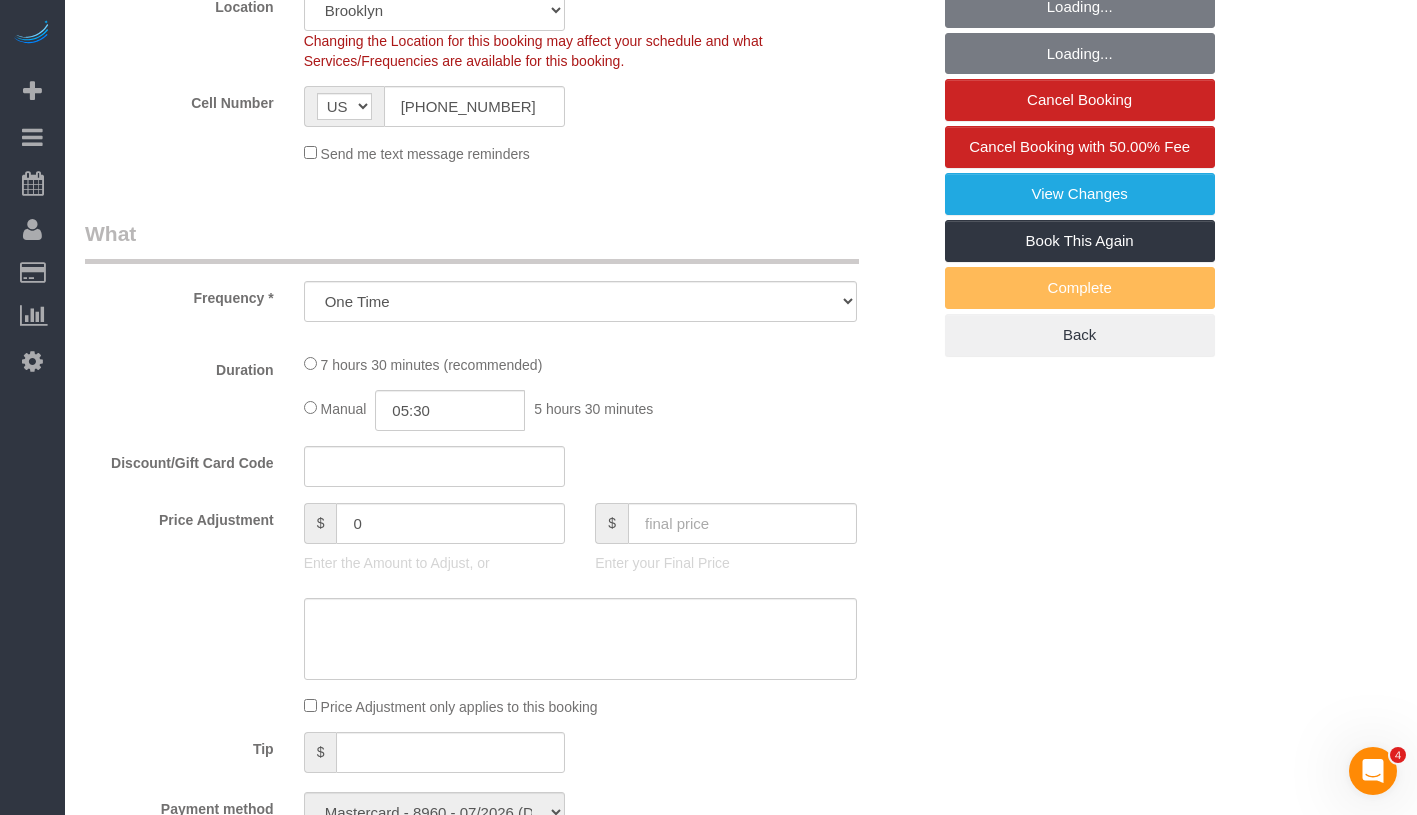 select on "spot1" 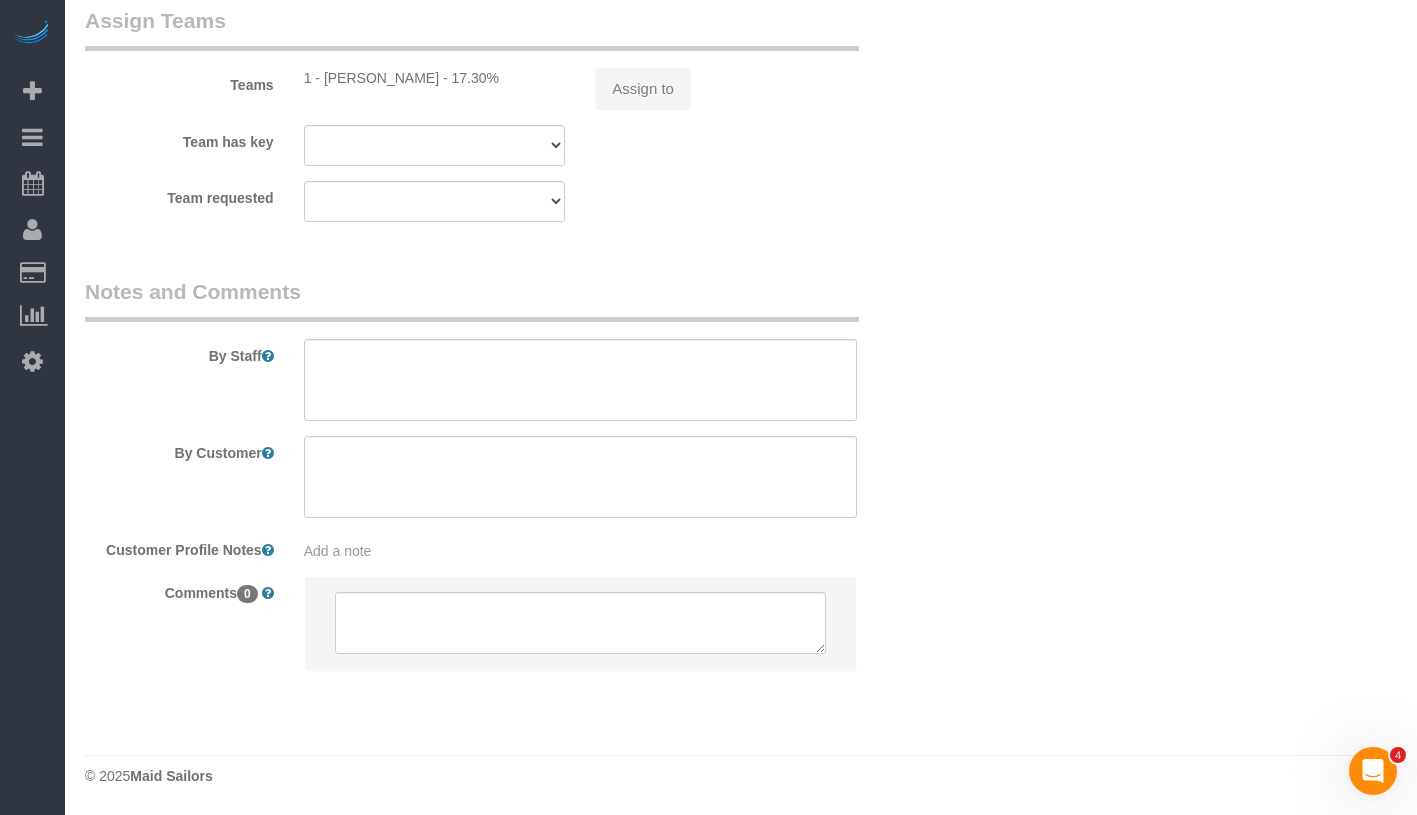 select on "2" 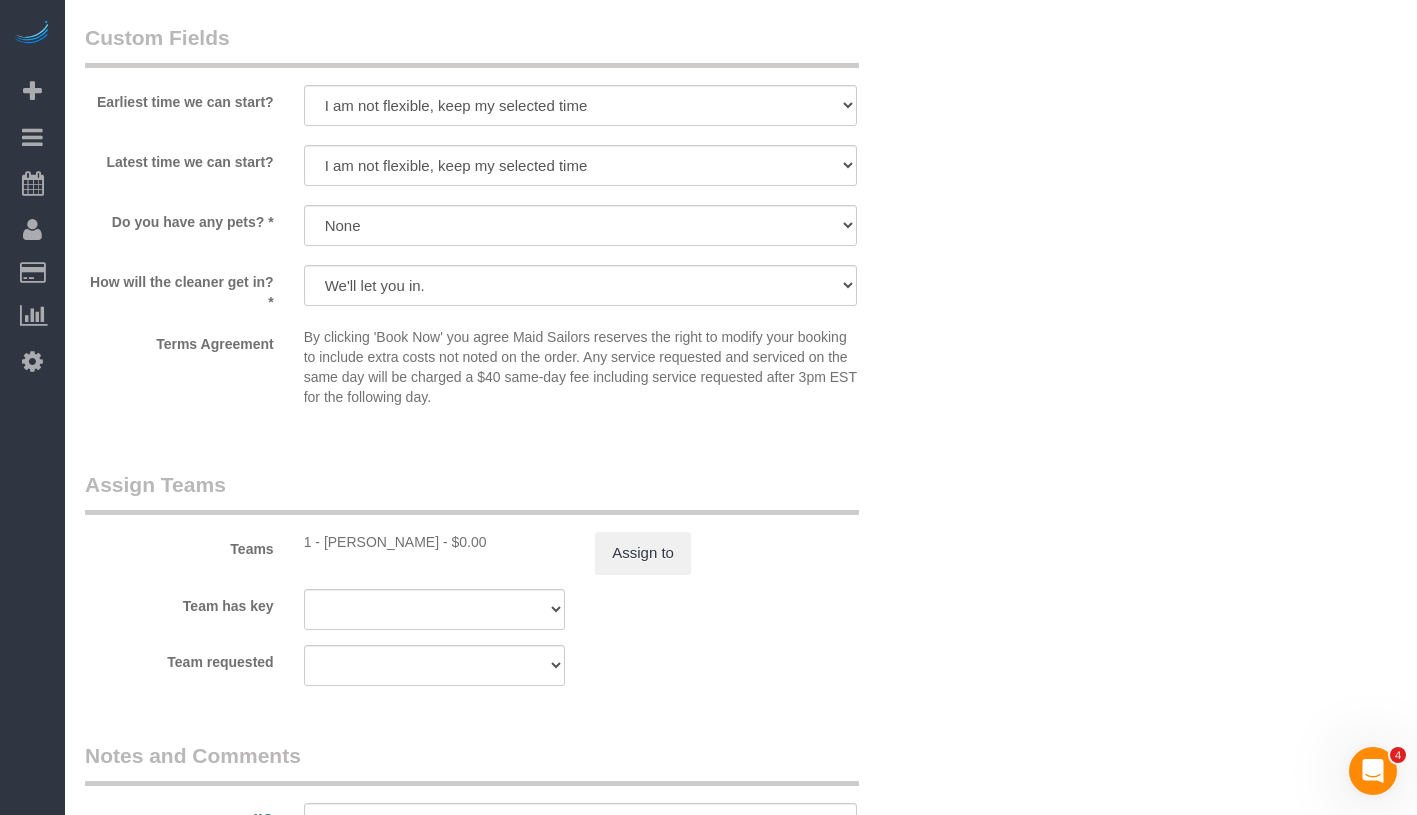 select on "2" 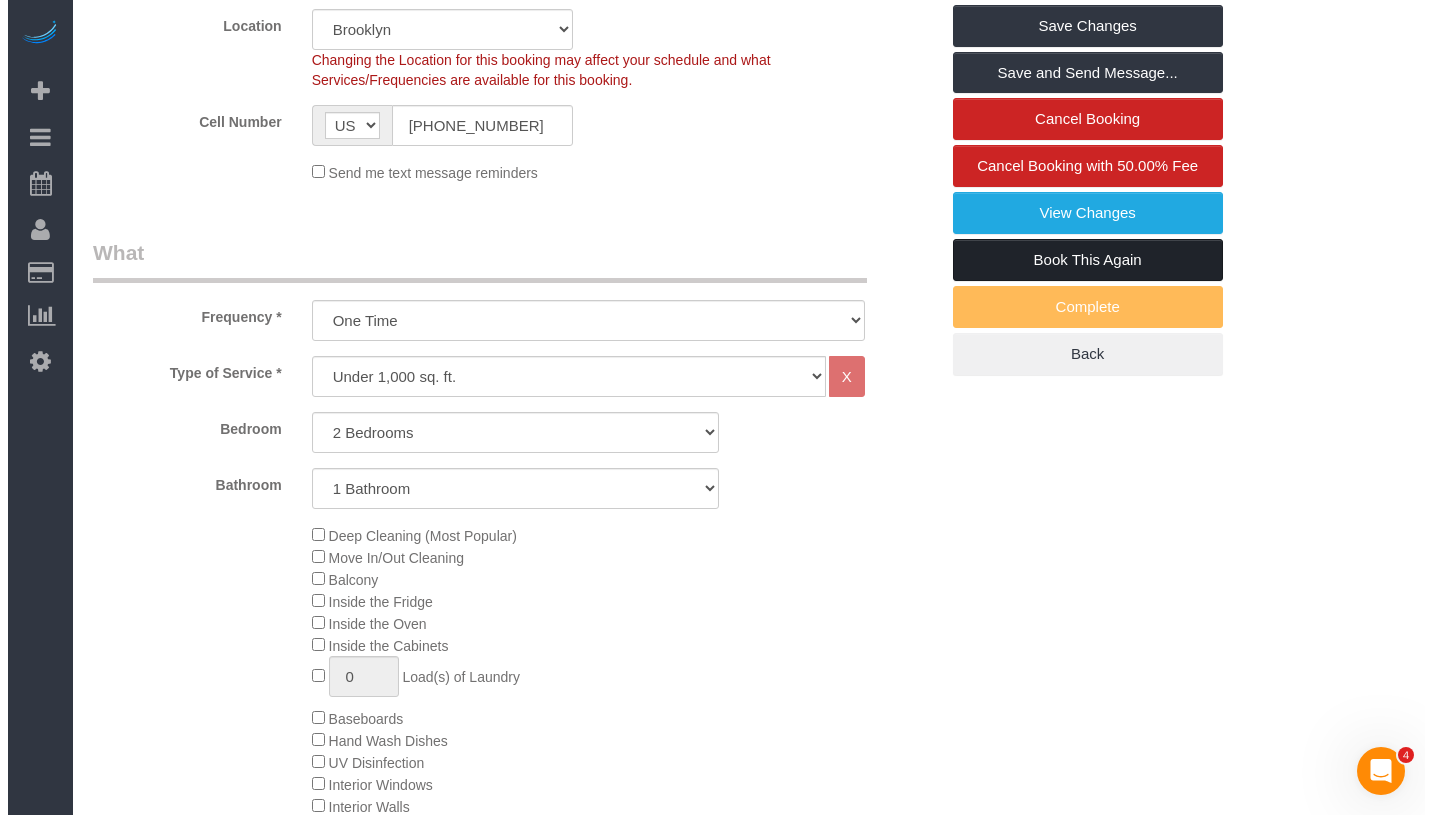 scroll, scrollTop: 430, scrollLeft: 0, axis: vertical 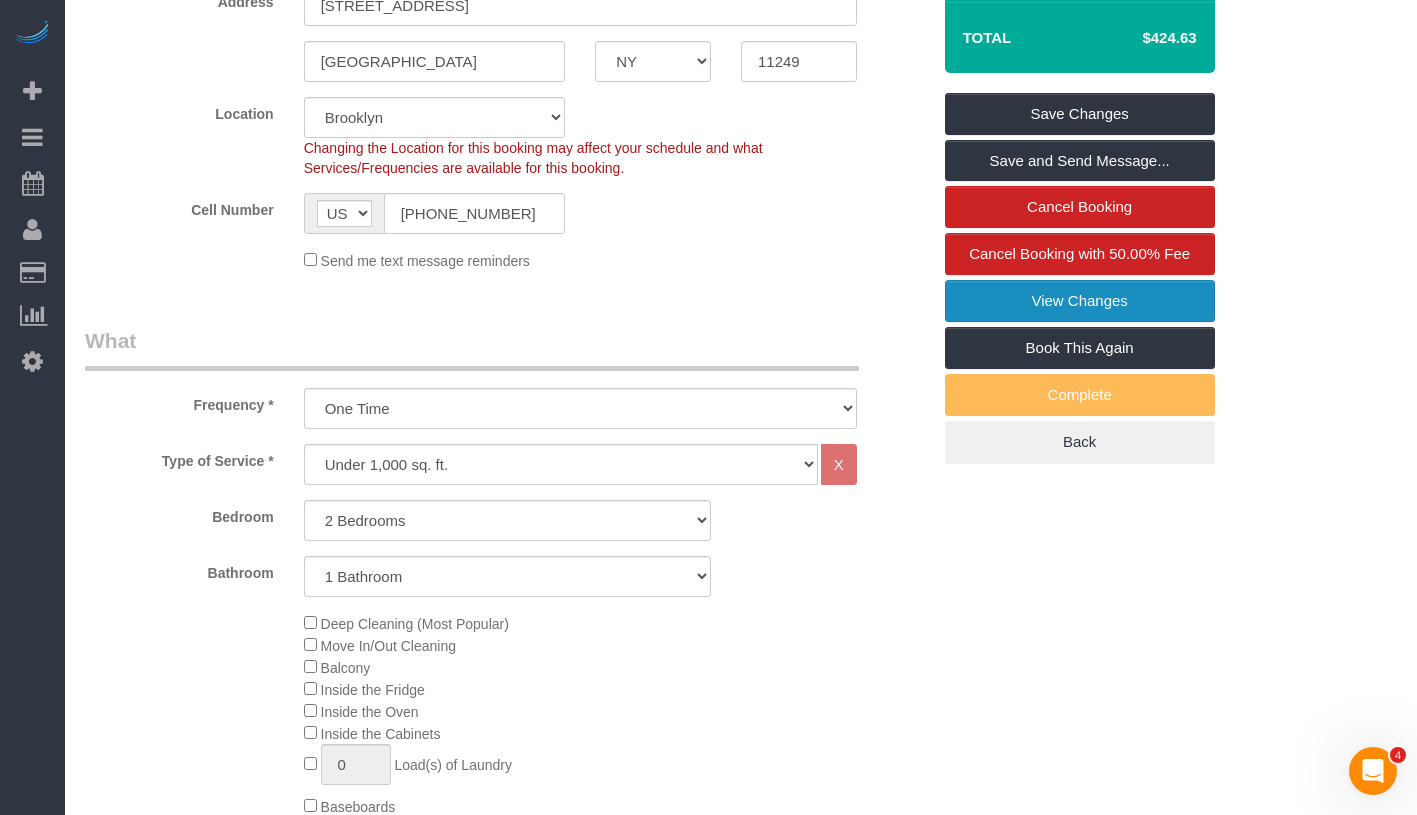 click on "View Changes" at bounding box center [1080, 301] 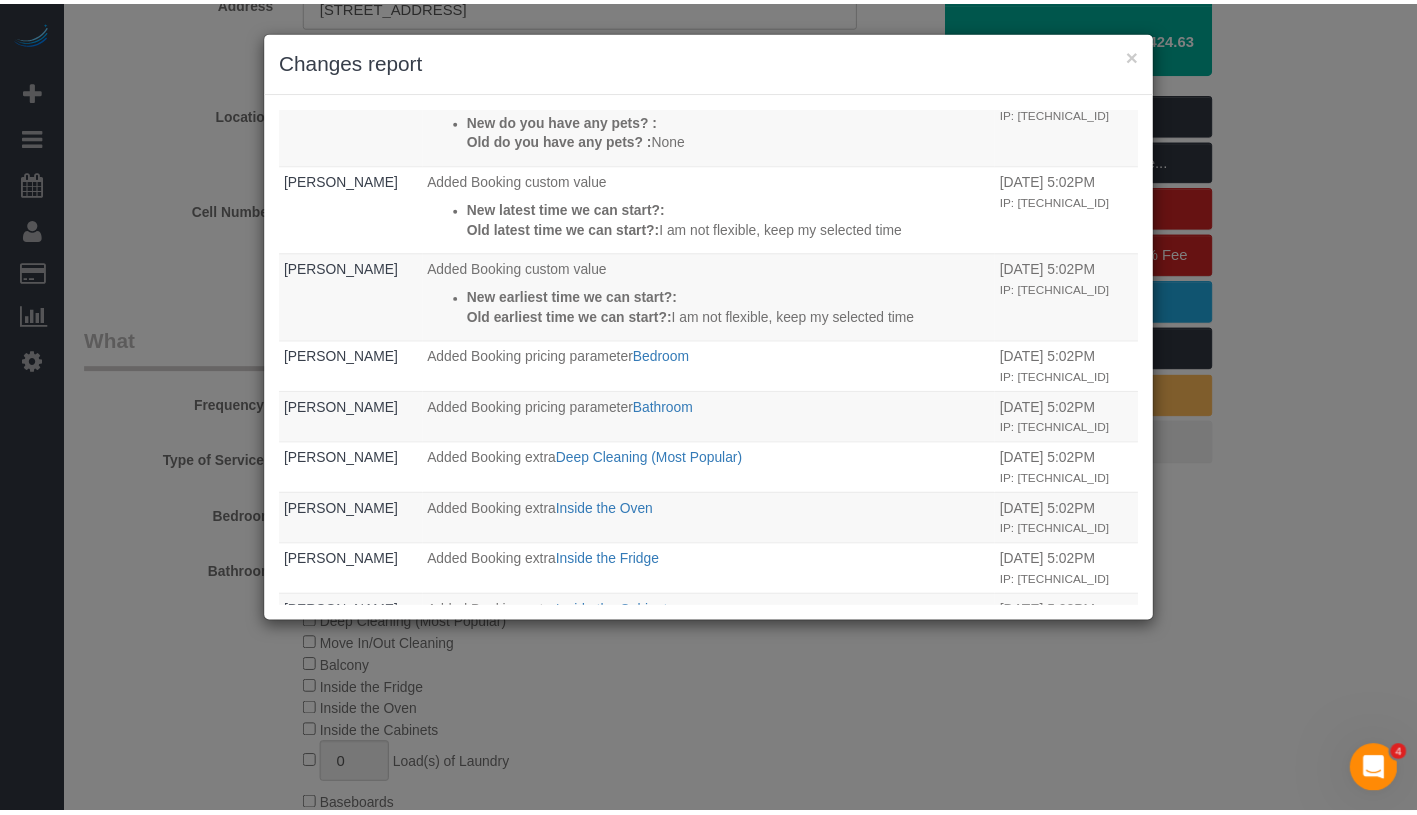 scroll, scrollTop: 397, scrollLeft: 0, axis: vertical 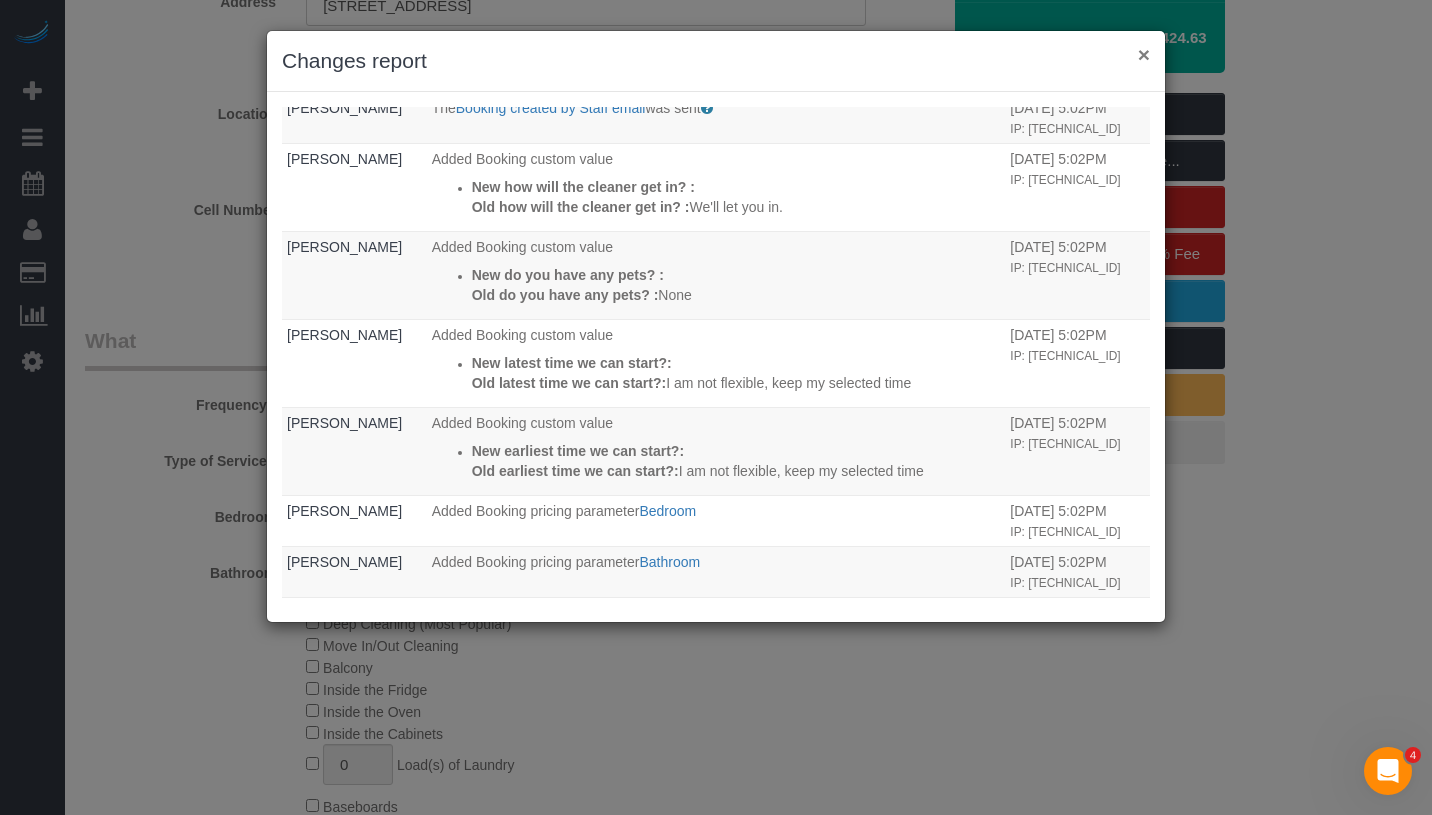 click on "×" at bounding box center (1144, 54) 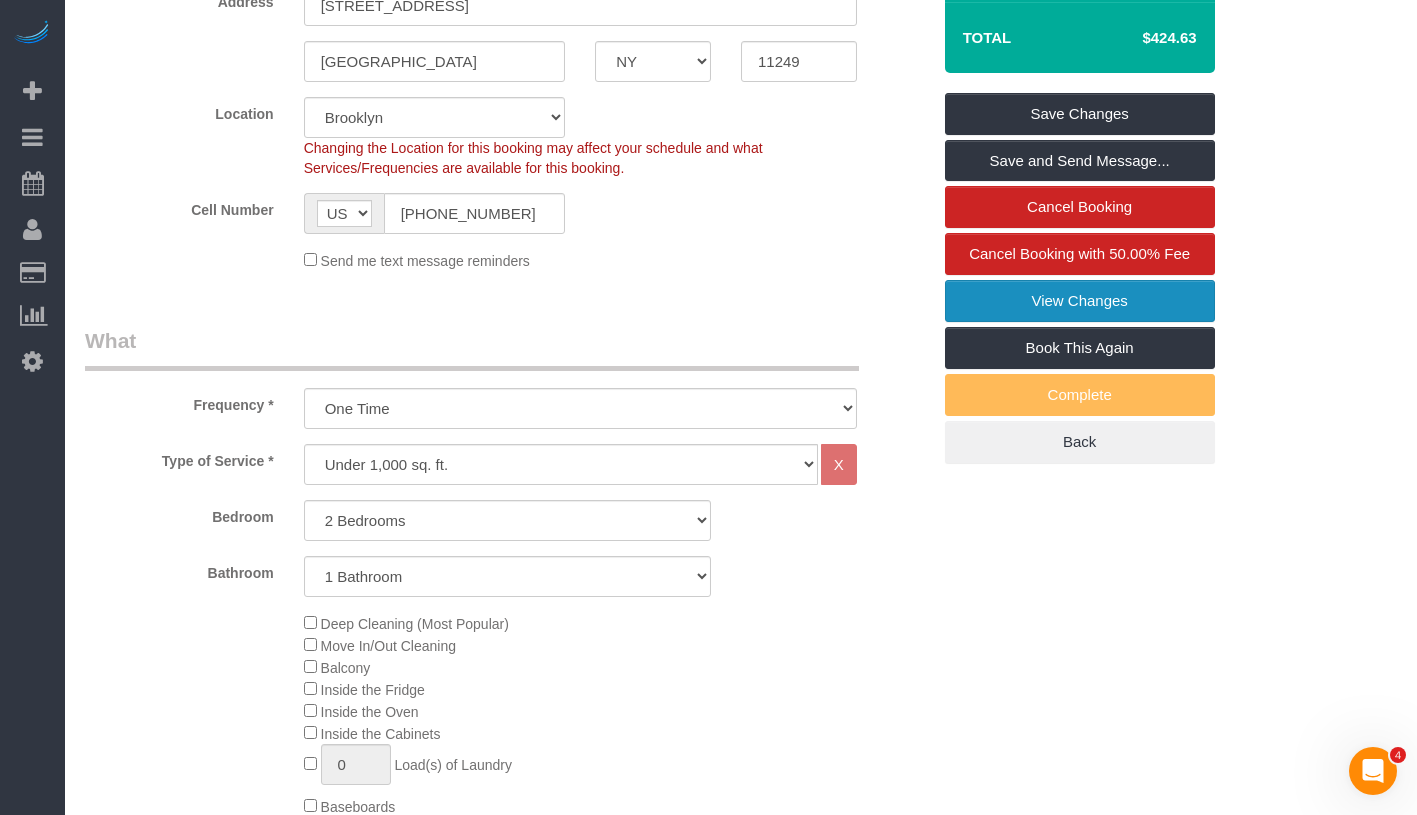 scroll, scrollTop: 0, scrollLeft: 0, axis: both 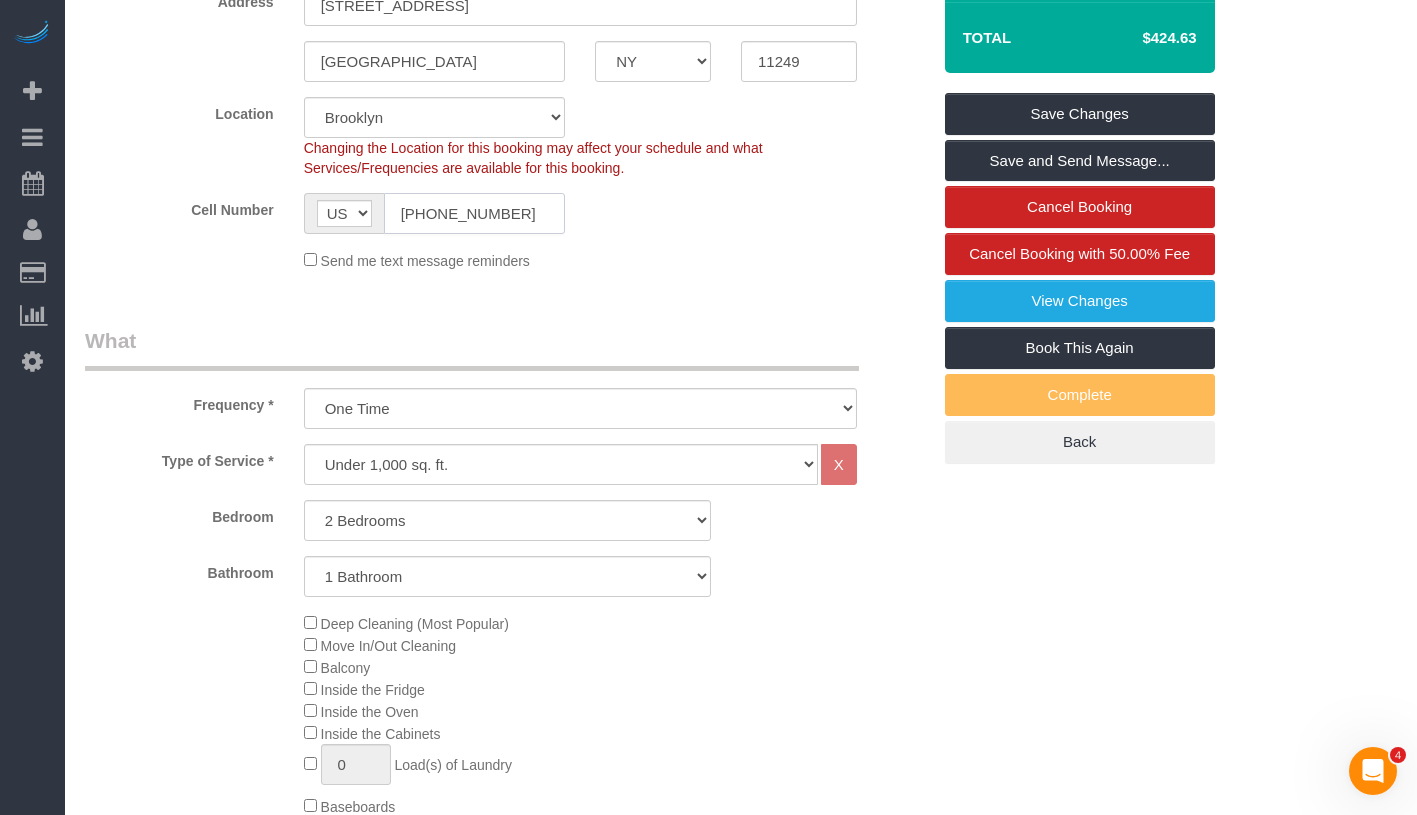 click on "[PHONE_NUMBER]" 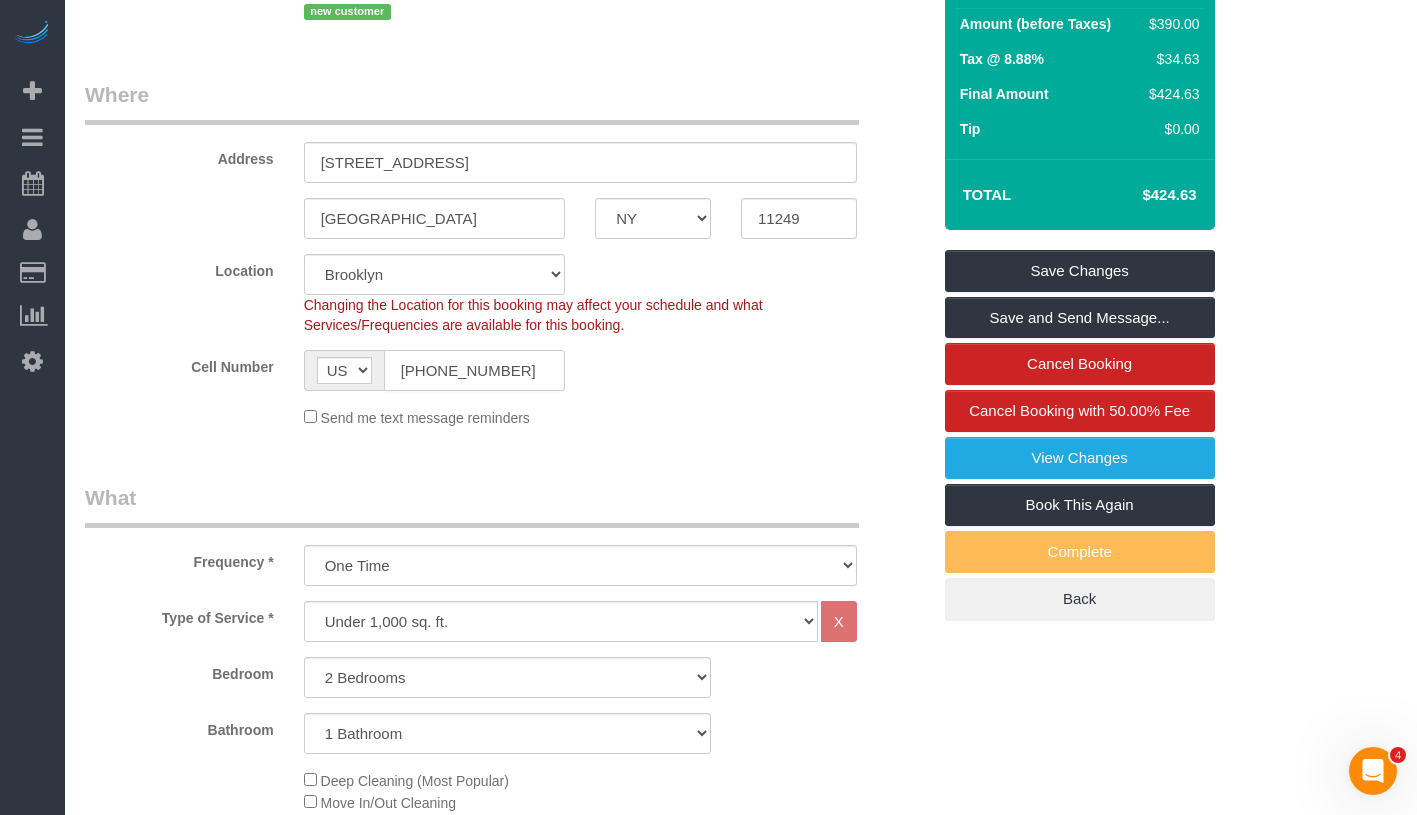 scroll, scrollTop: 0, scrollLeft: 0, axis: both 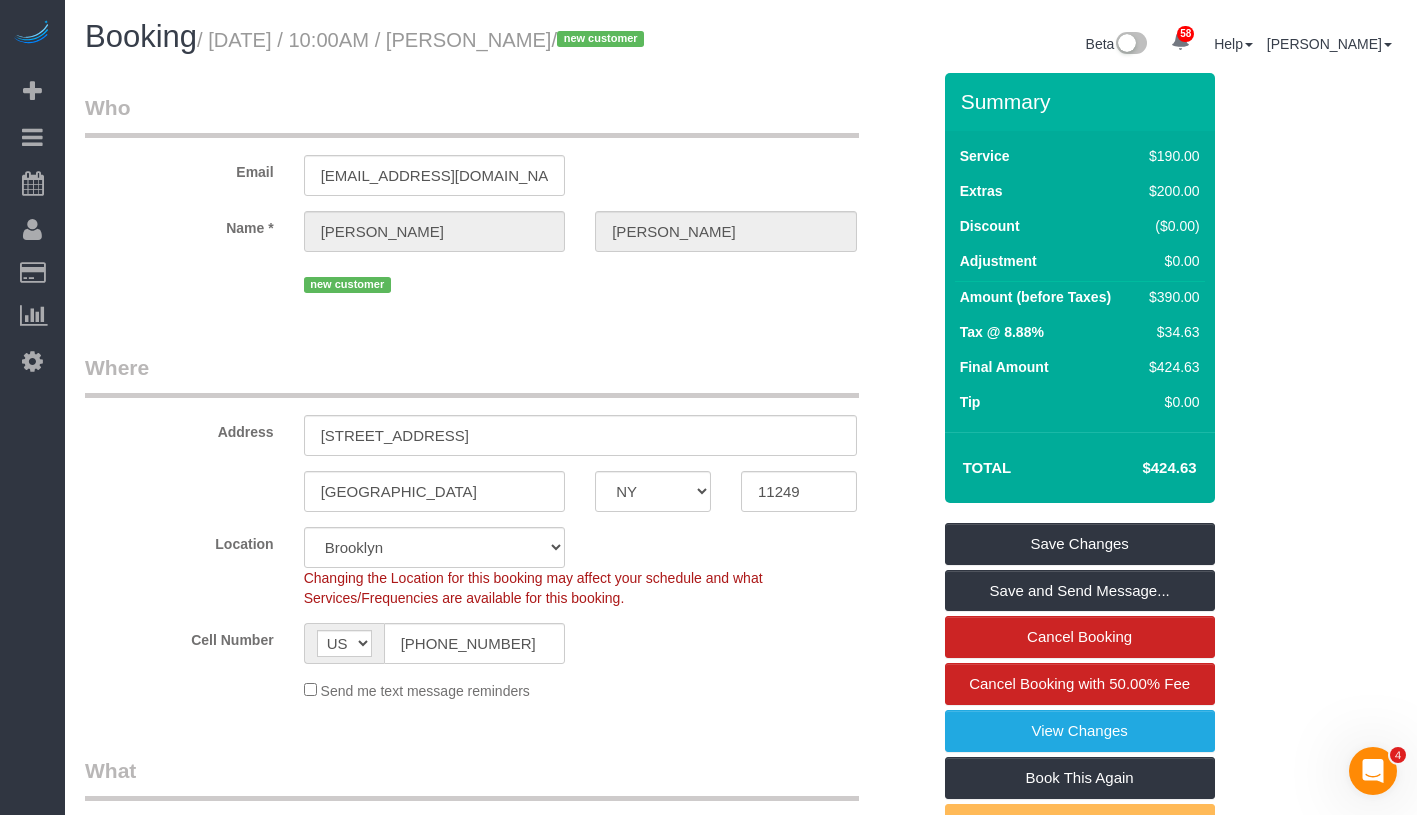 drag, startPoint x: 223, startPoint y: 44, endPoint x: 572, endPoint y: 54, distance: 349.14325 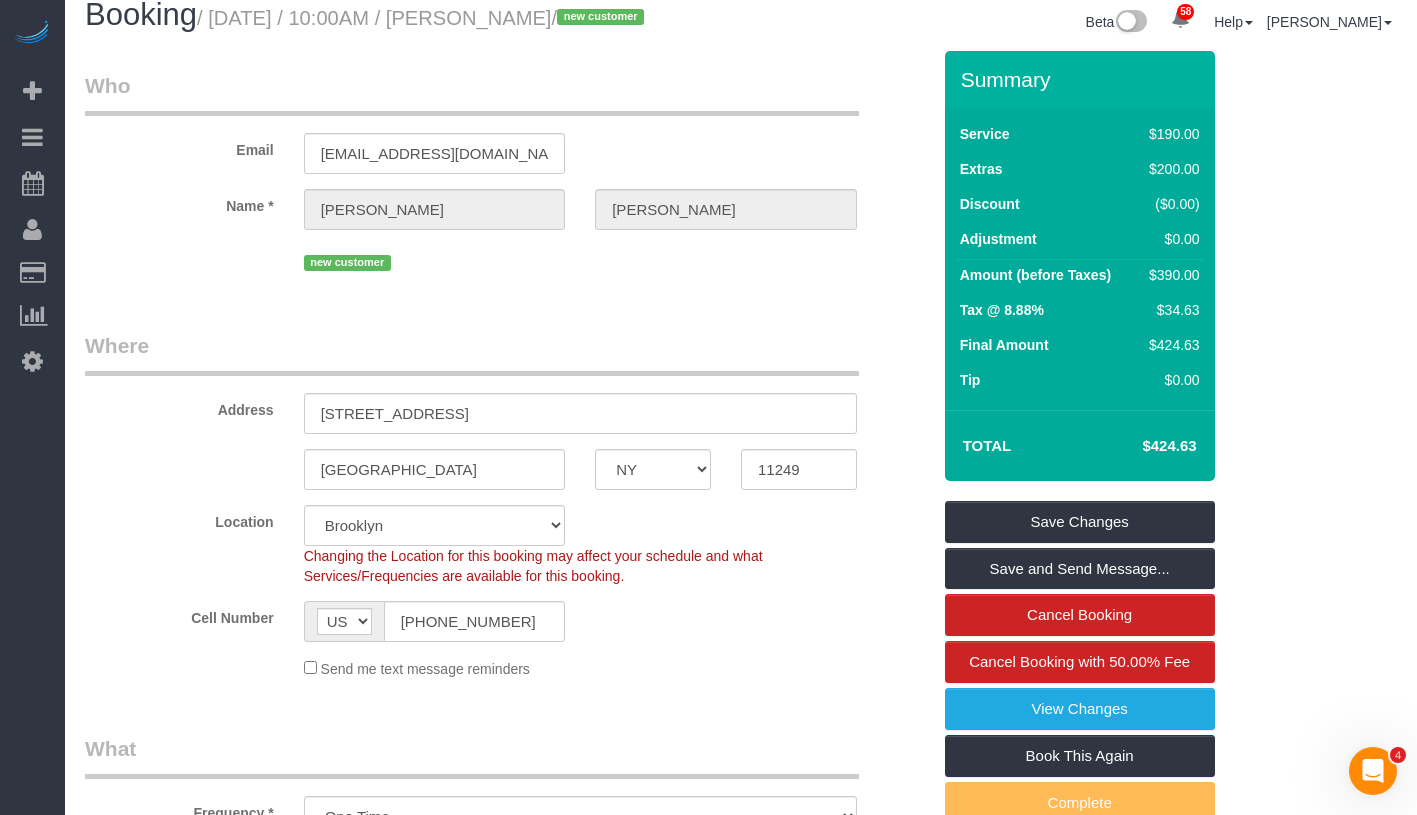scroll, scrollTop: 0, scrollLeft: 0, axis: both 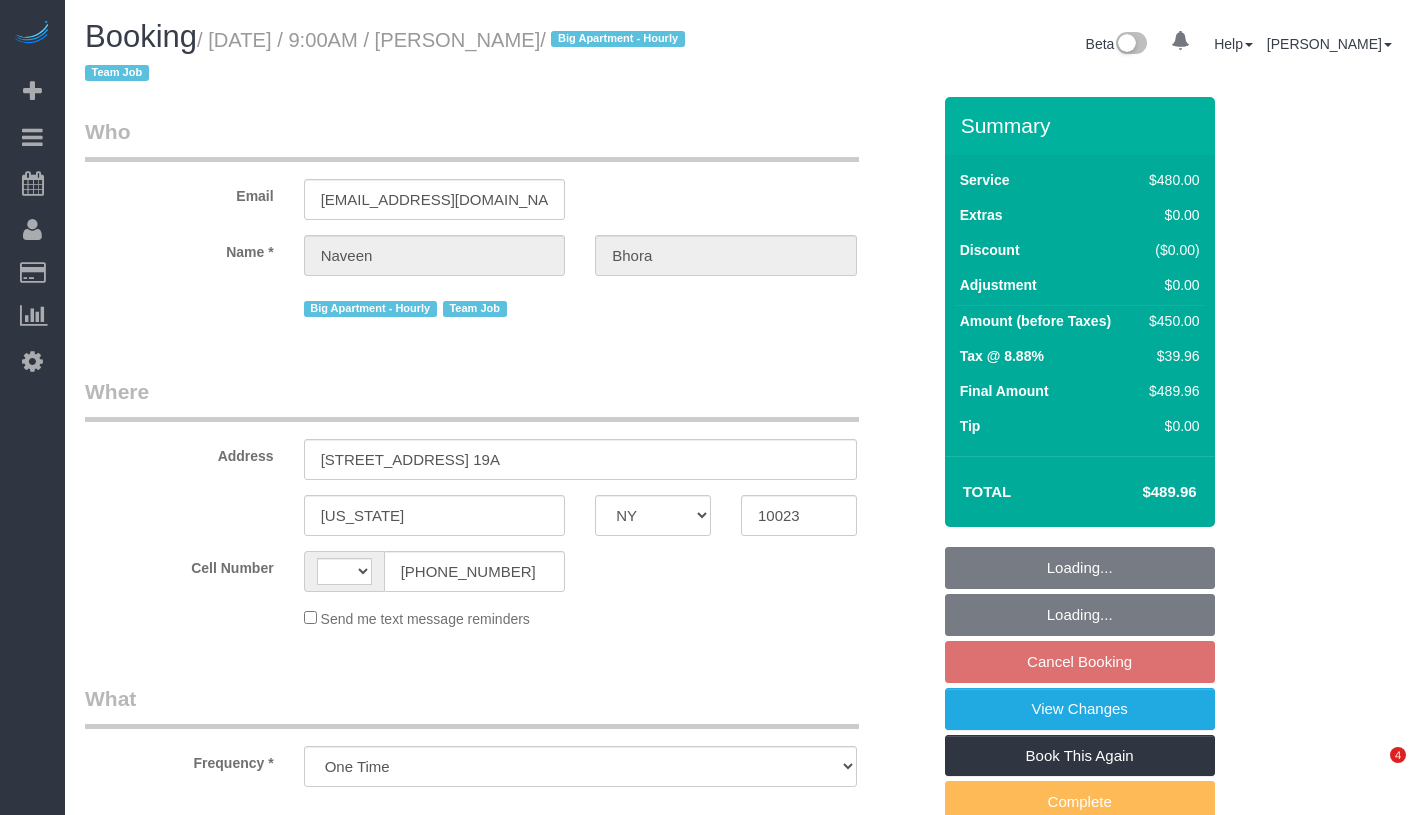 select on "NY" 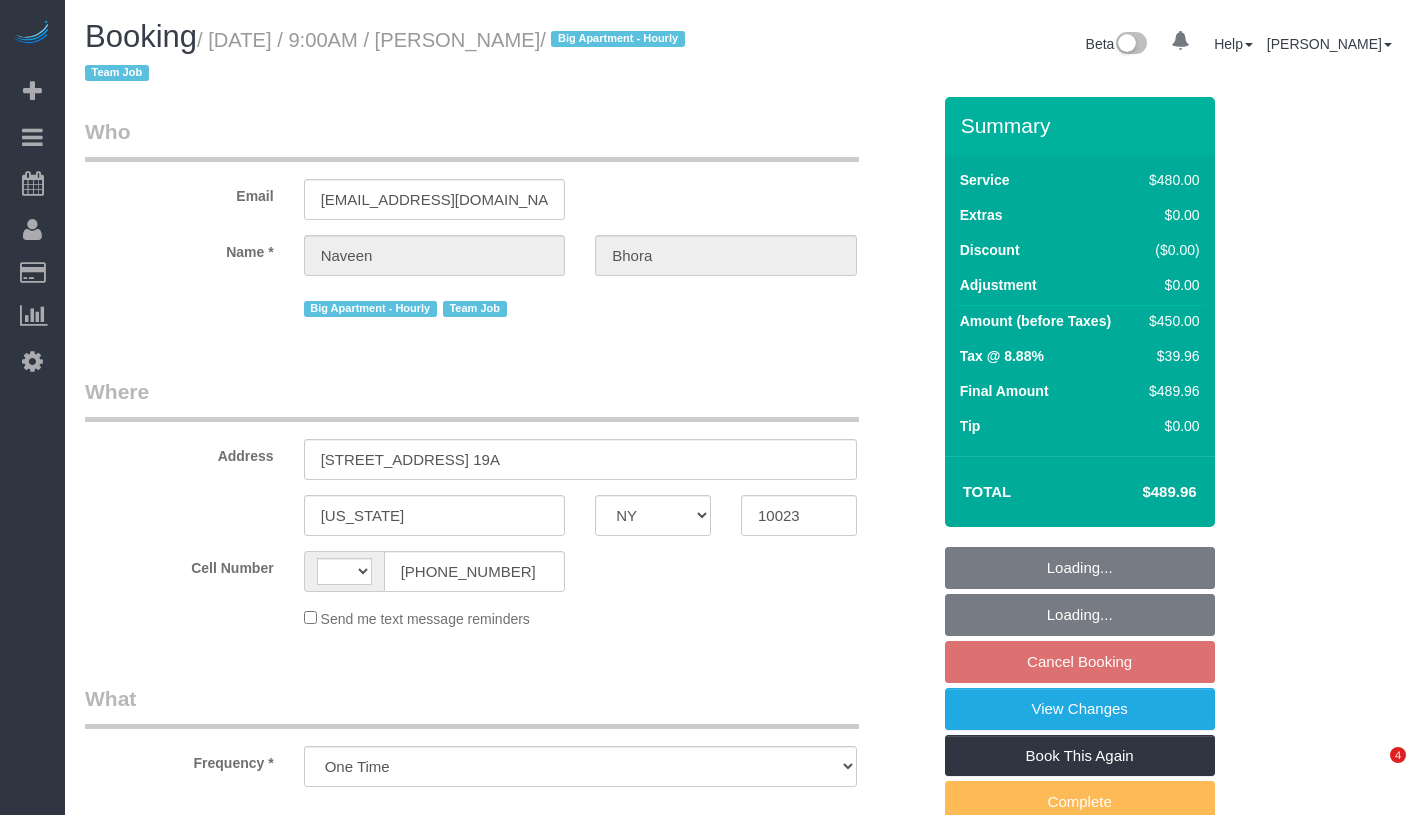 scroll, scrollTop: 0, scrollLeft: 0, axis: both 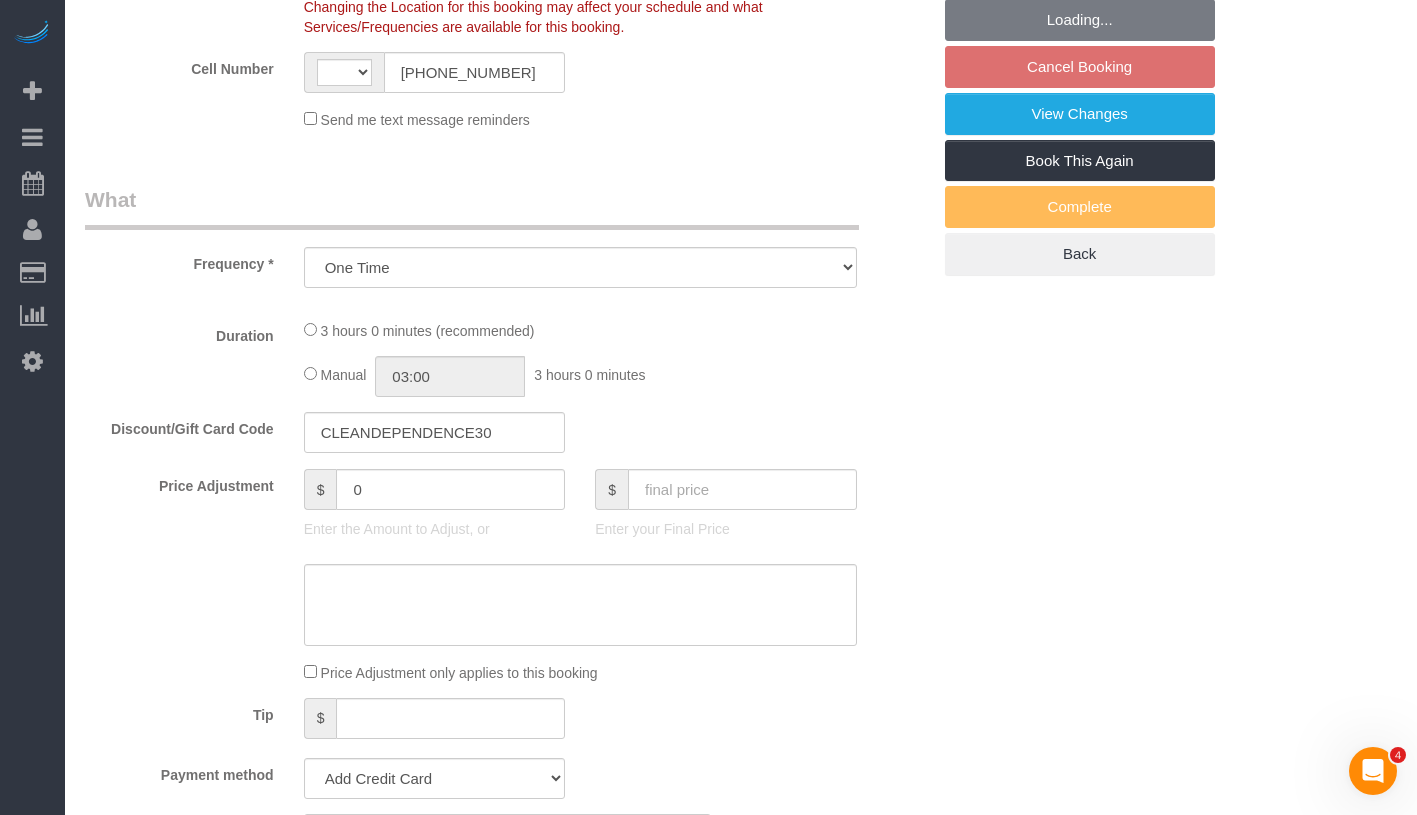 select on "string:[GEOGRAPHIC_DATA]" 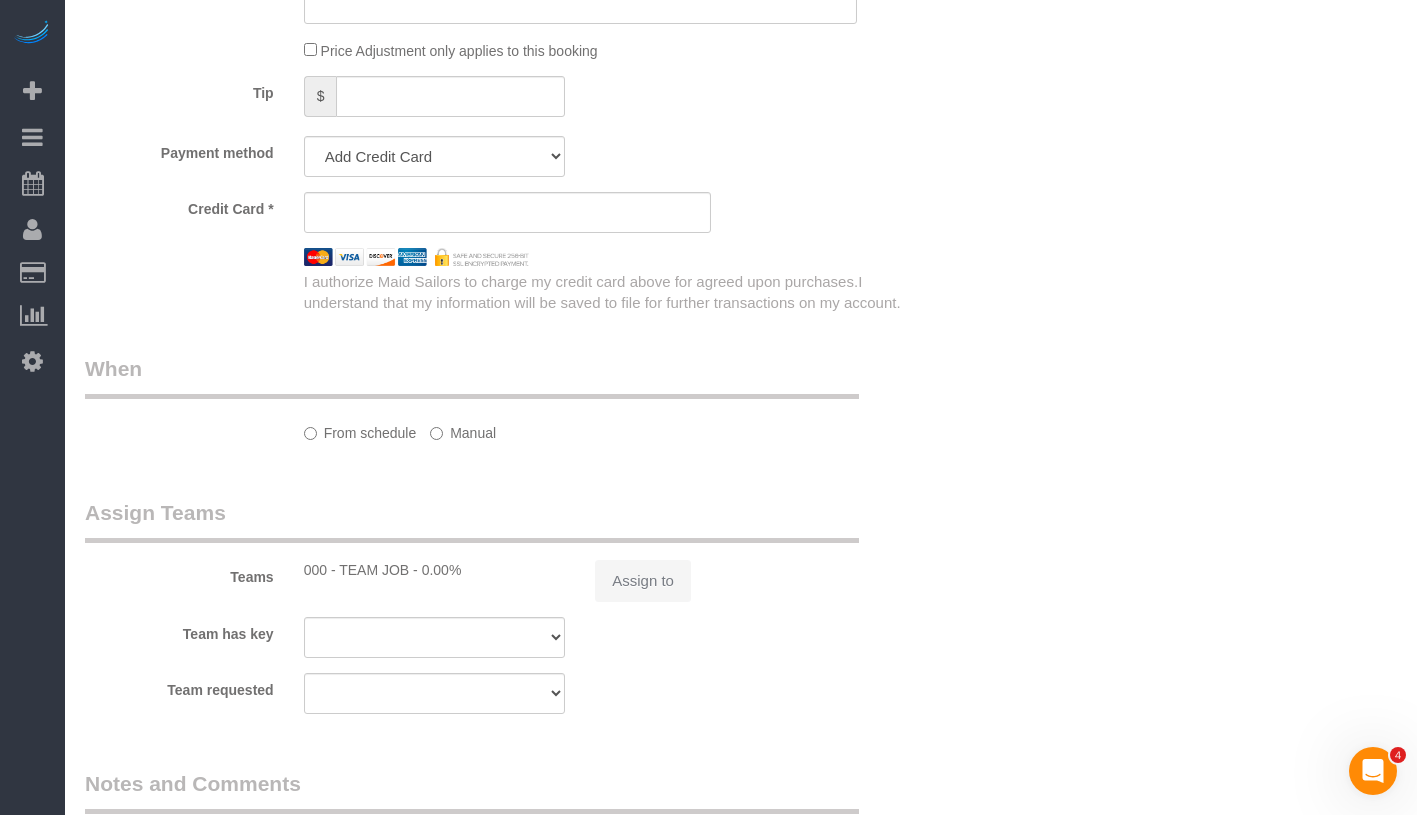 select on "string:stripe-pm_1RiHvf4VGloSiKo7NTjUJK8u" 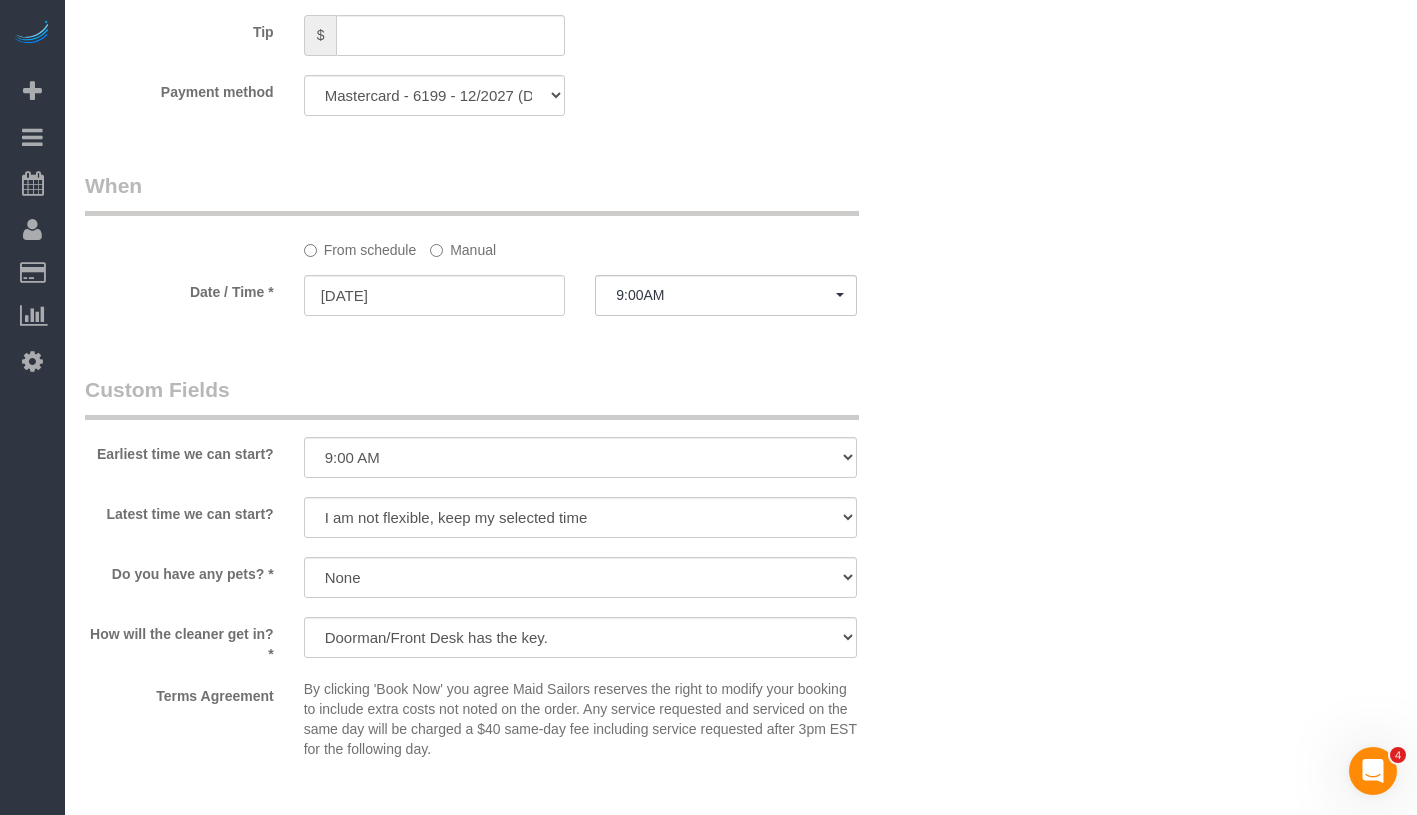 select on "object:1104" 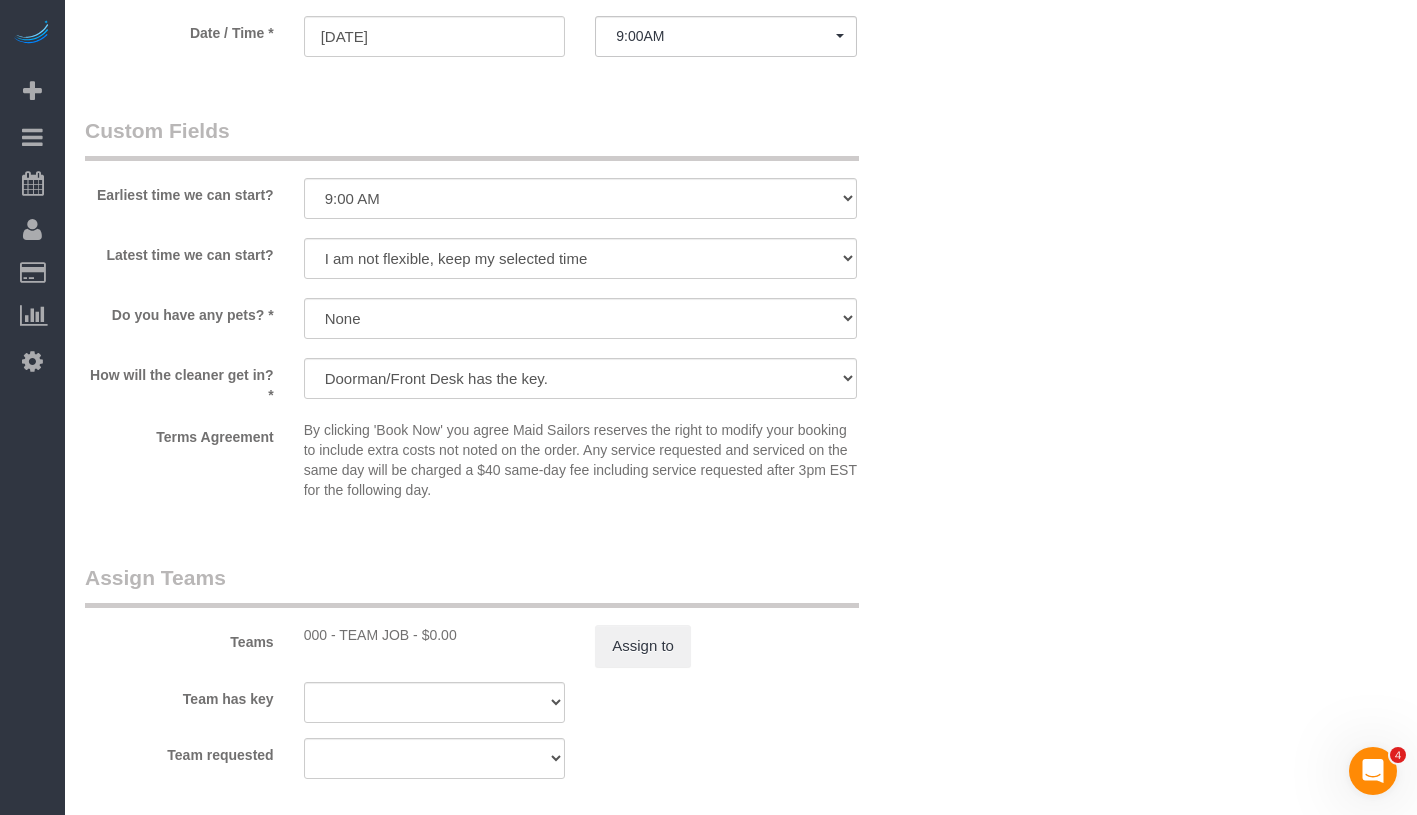 scroll, scrollTop: 2269, scrollLeft: 0, axis: vertical 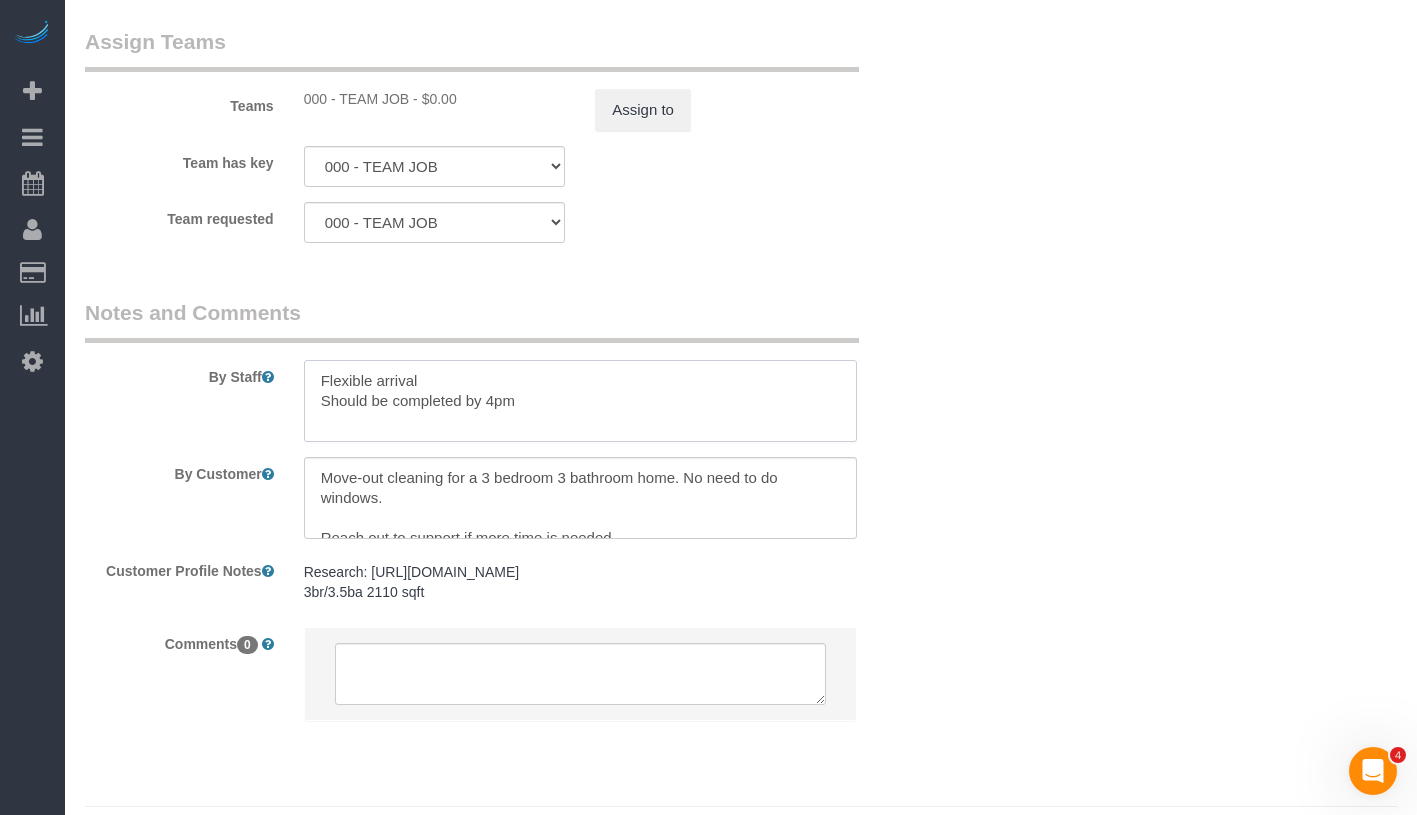 click at bounding box center [580, 401] 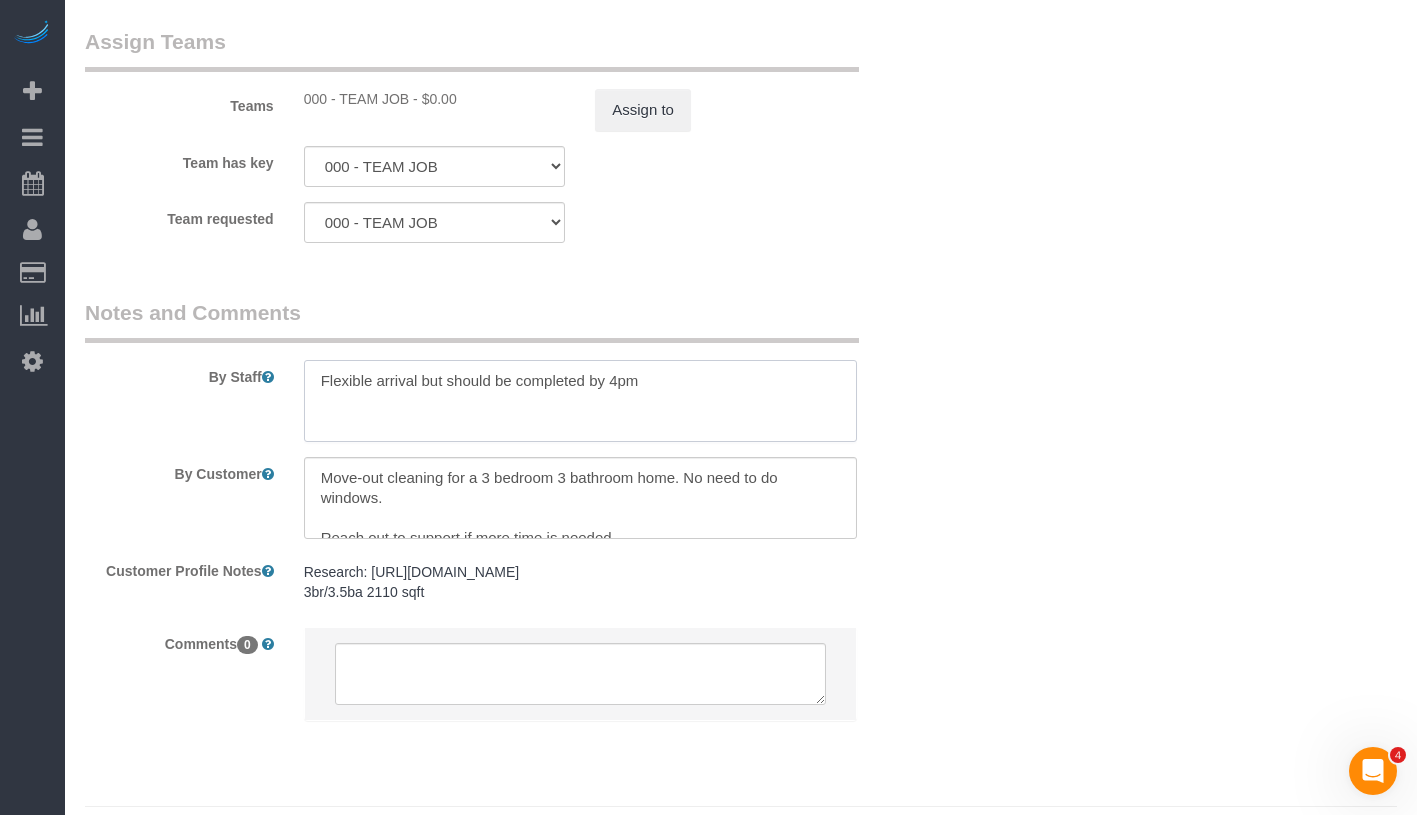 type on "Flexible arrival but should be completed by 4pm" 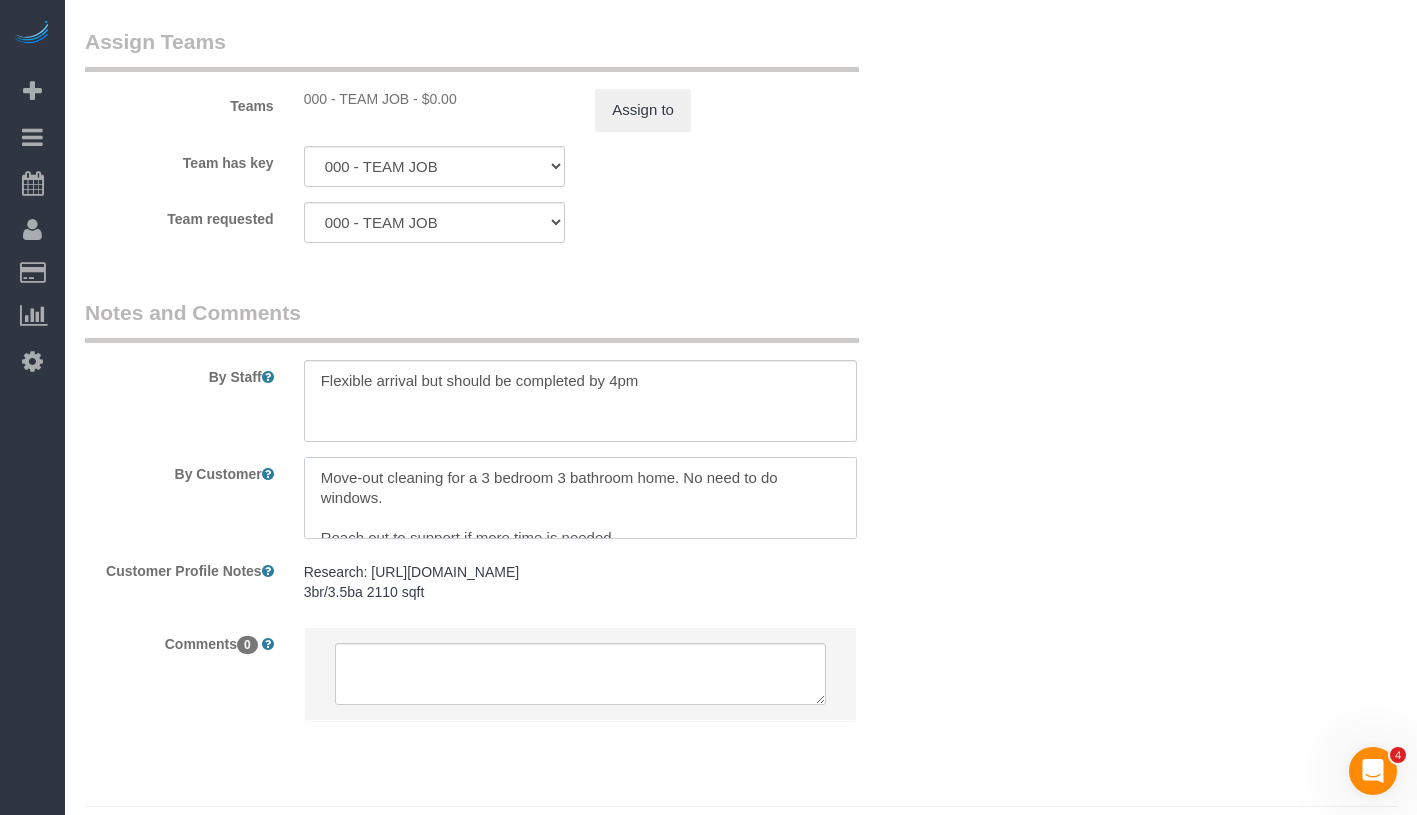 scroll, scrollTop: 20, scrollLeft: 0, axis: vertical 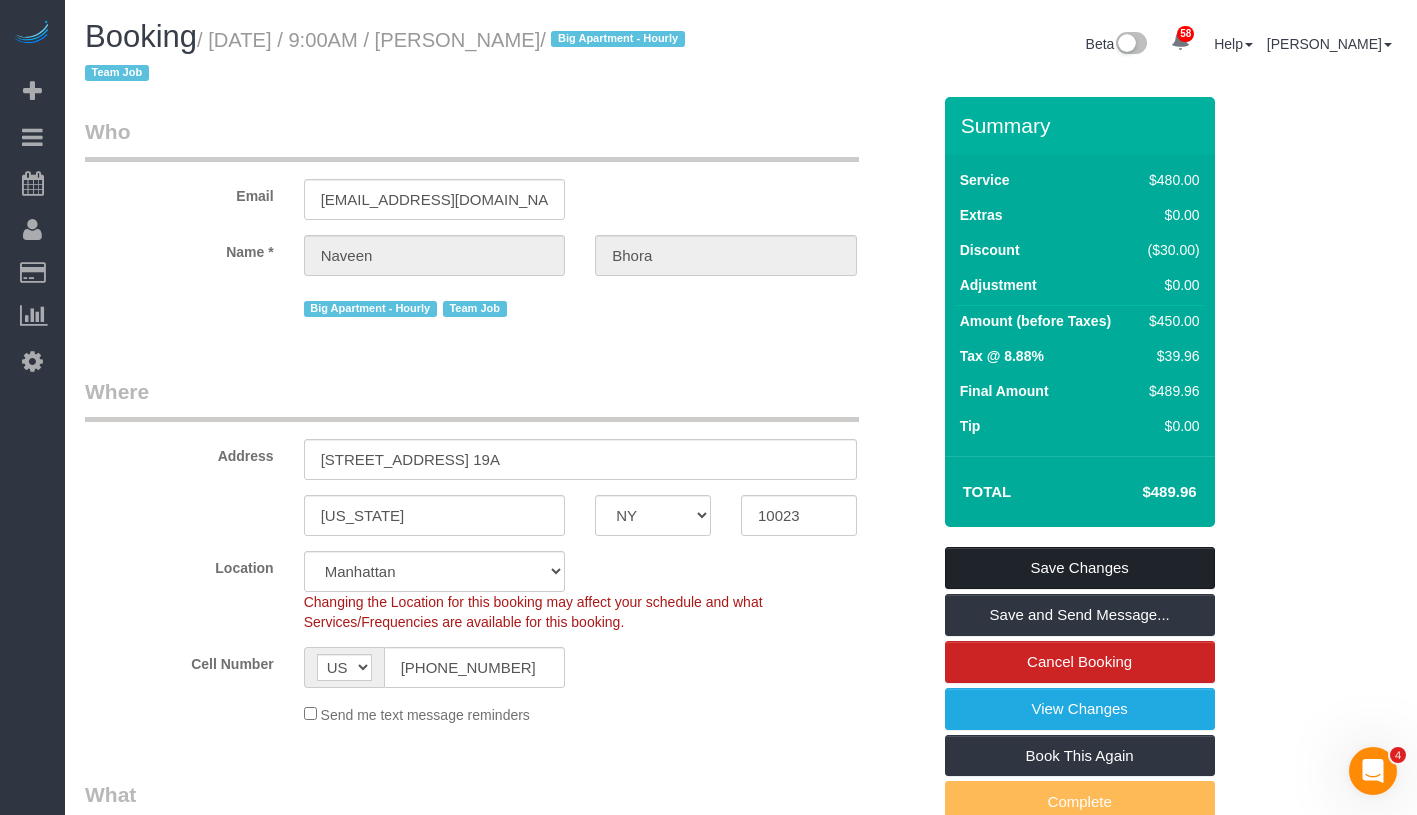 click on "Save Changes" at bounding box center [1080, 568] 